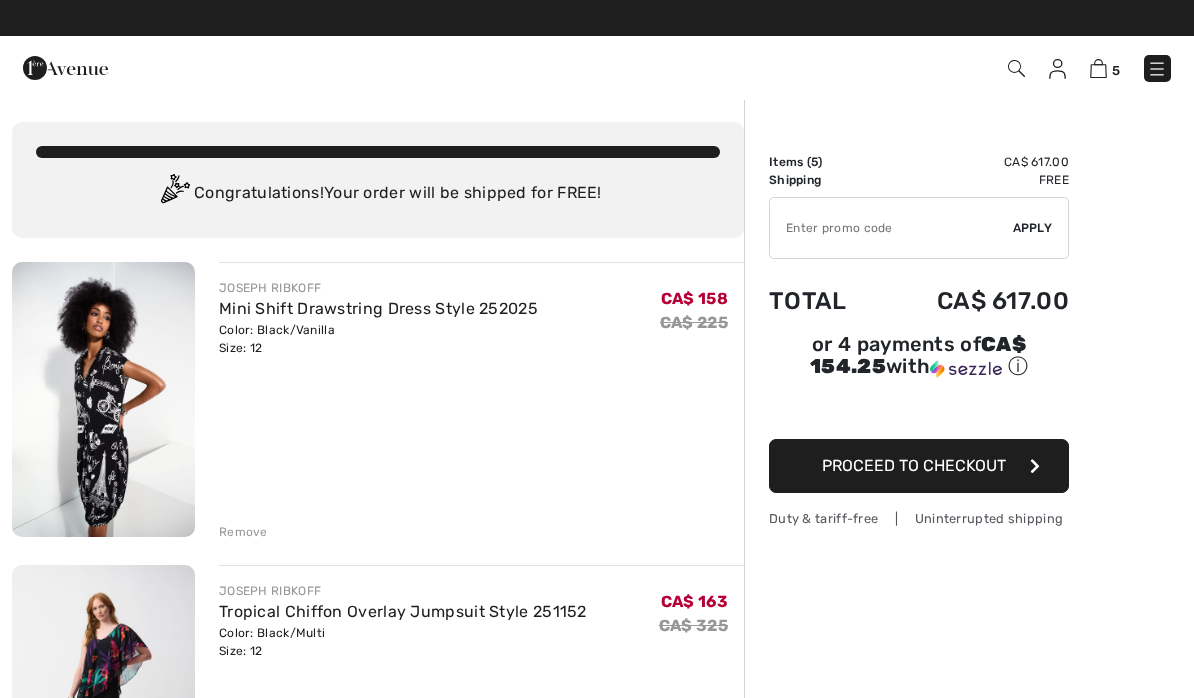 scroll, scrollTop: 0, scrollLeft: 0, axis: both 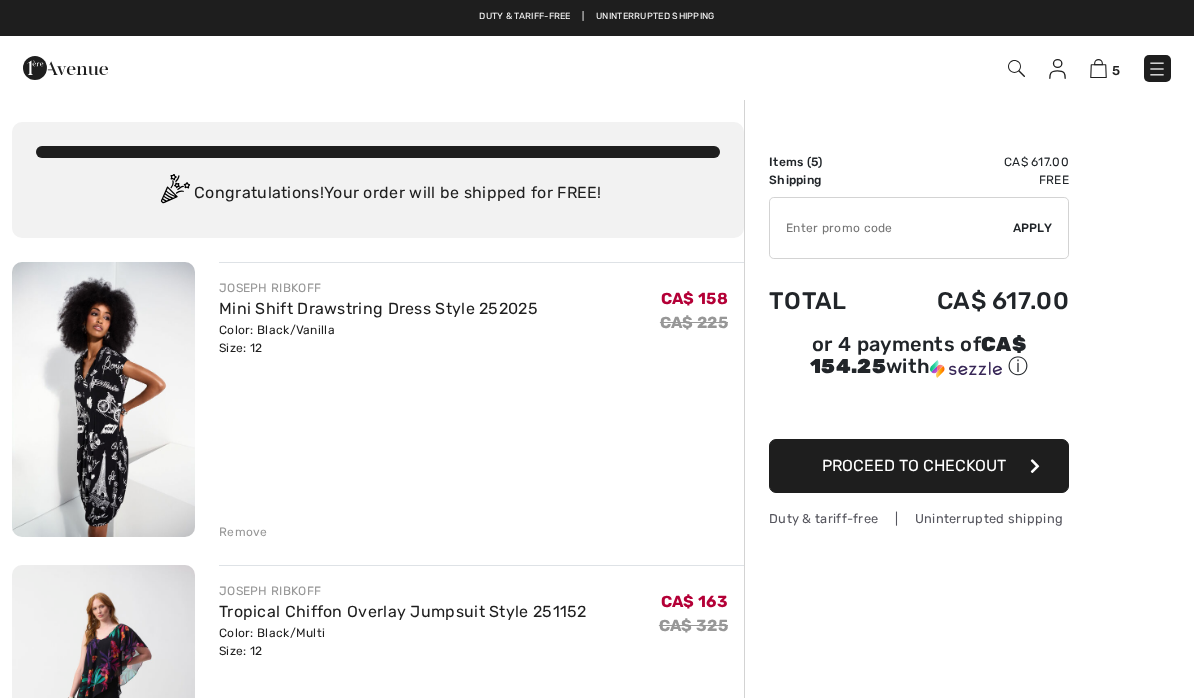 click on "5" at bounding box center (842, 68) 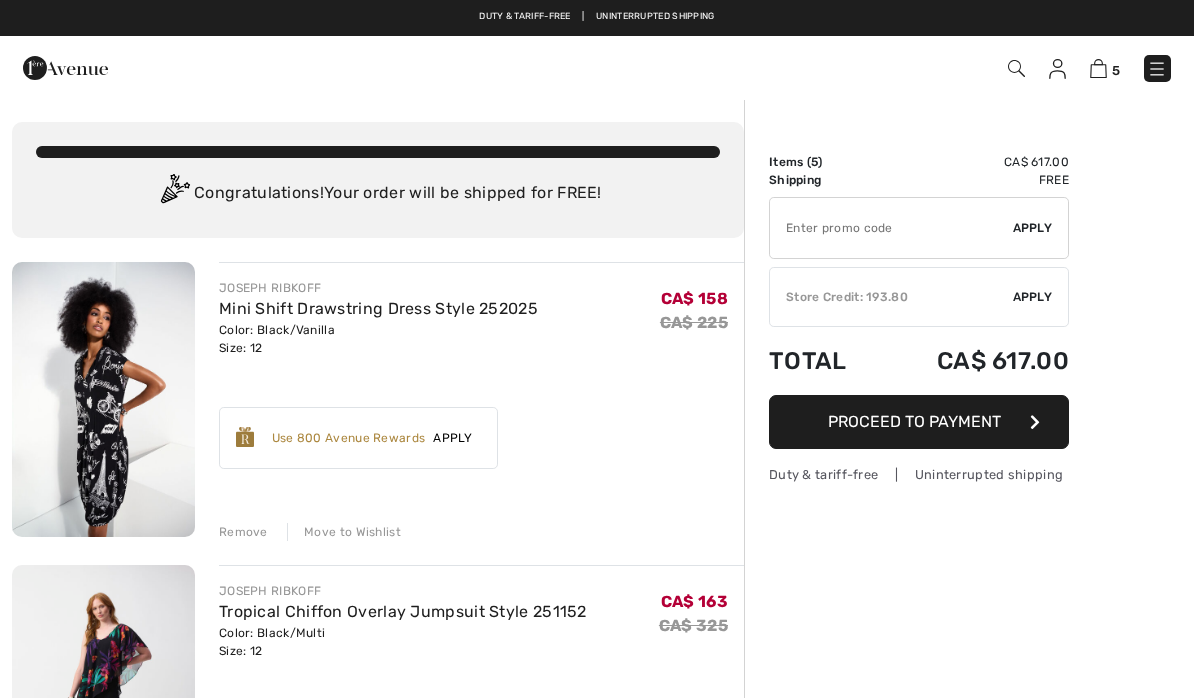 scroll, scrollTop: 0, scrollLeft: 0, axis: both 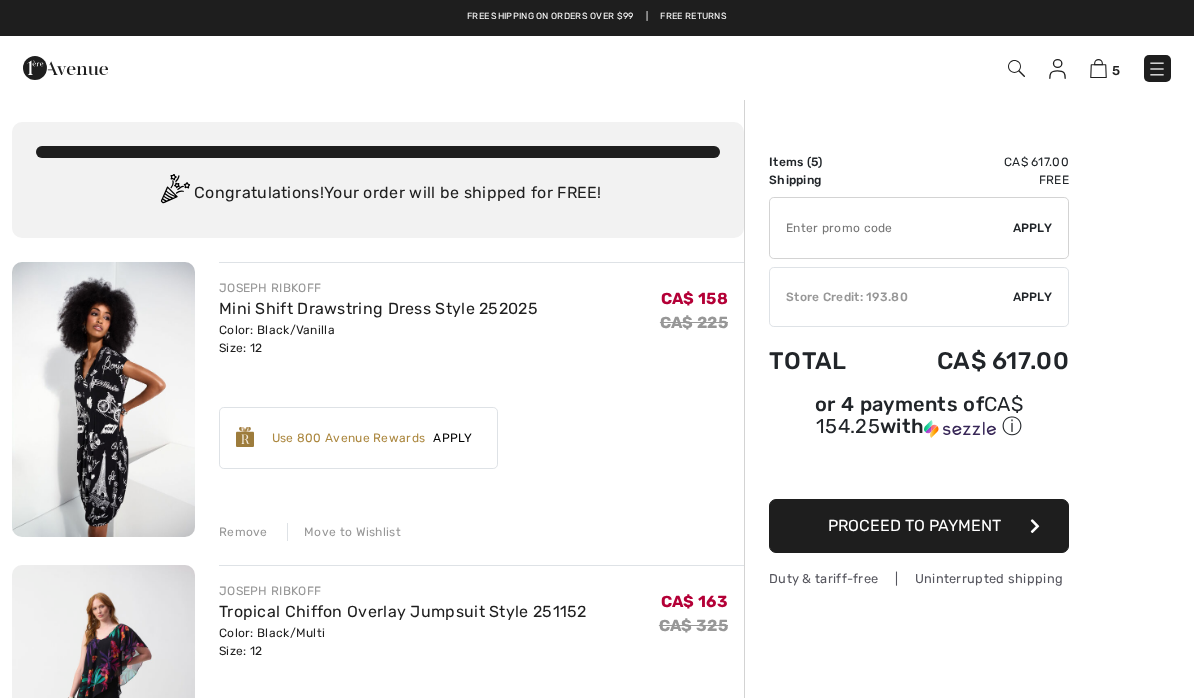 click on "Proceed to Payment" at bounding box center [914, 525] 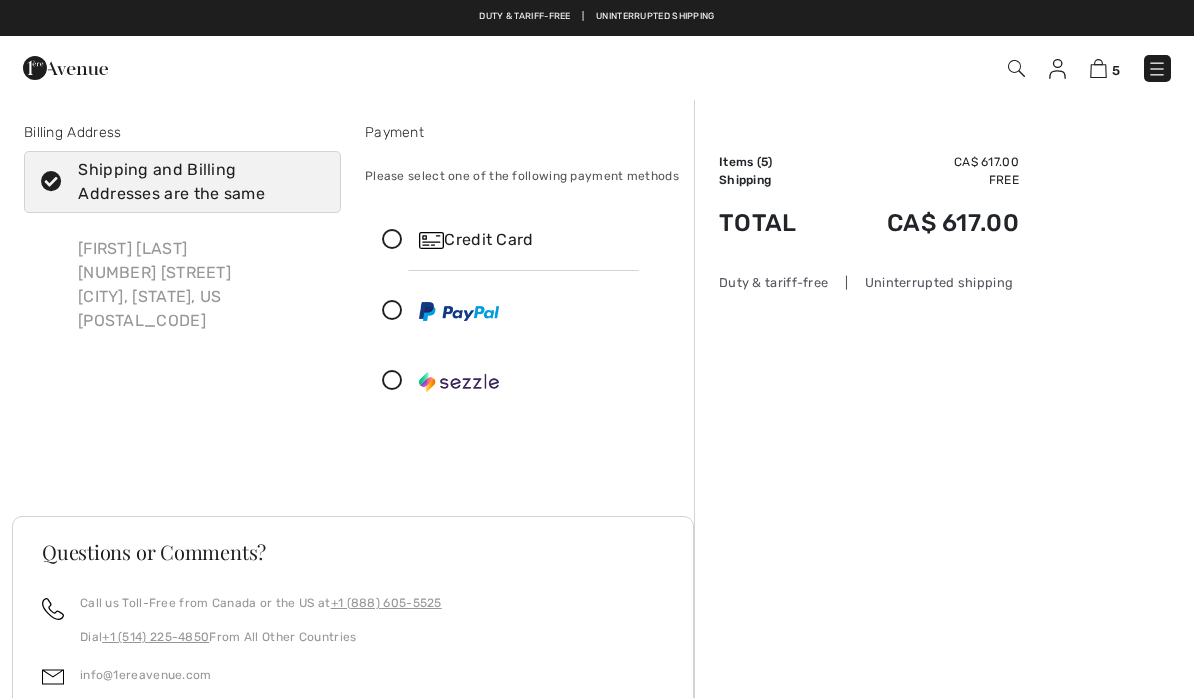 scroll, scrollTop: 0, scrollLeft: 0, axis: both 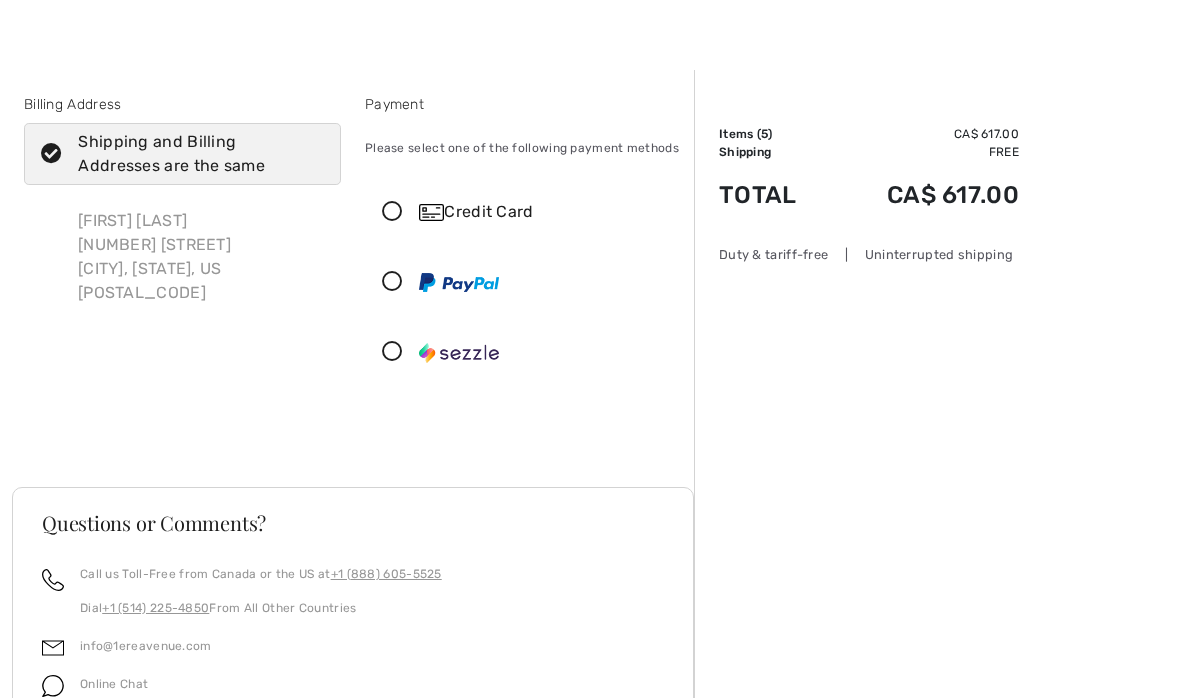 click at bounding box center (392, 212) 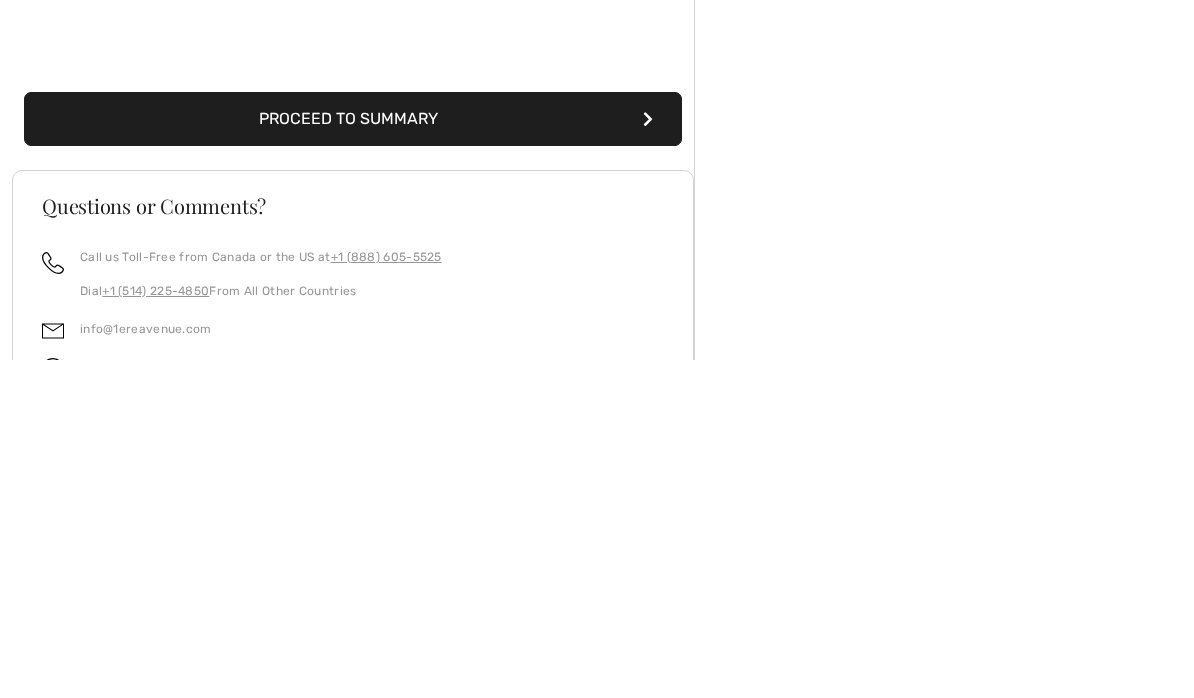 scroll, scrollTop: 349, scrollLeft: 0, axis: vertical 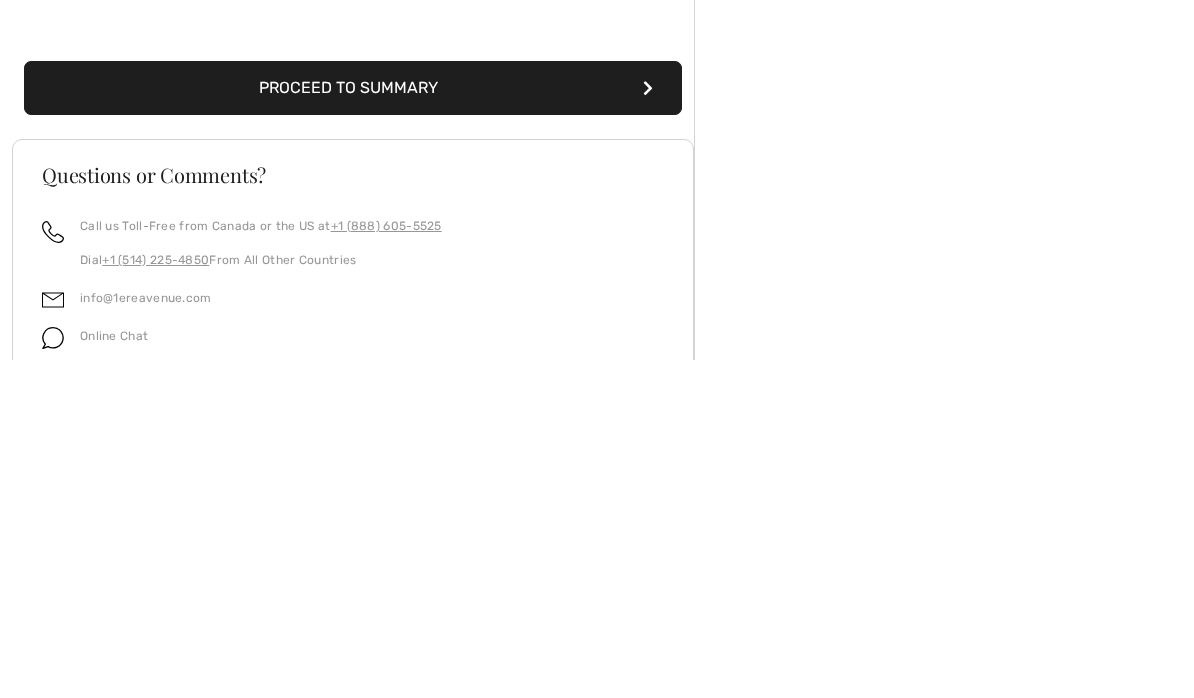 click on "Proceed to Summary" at bounding box center [353, 427] 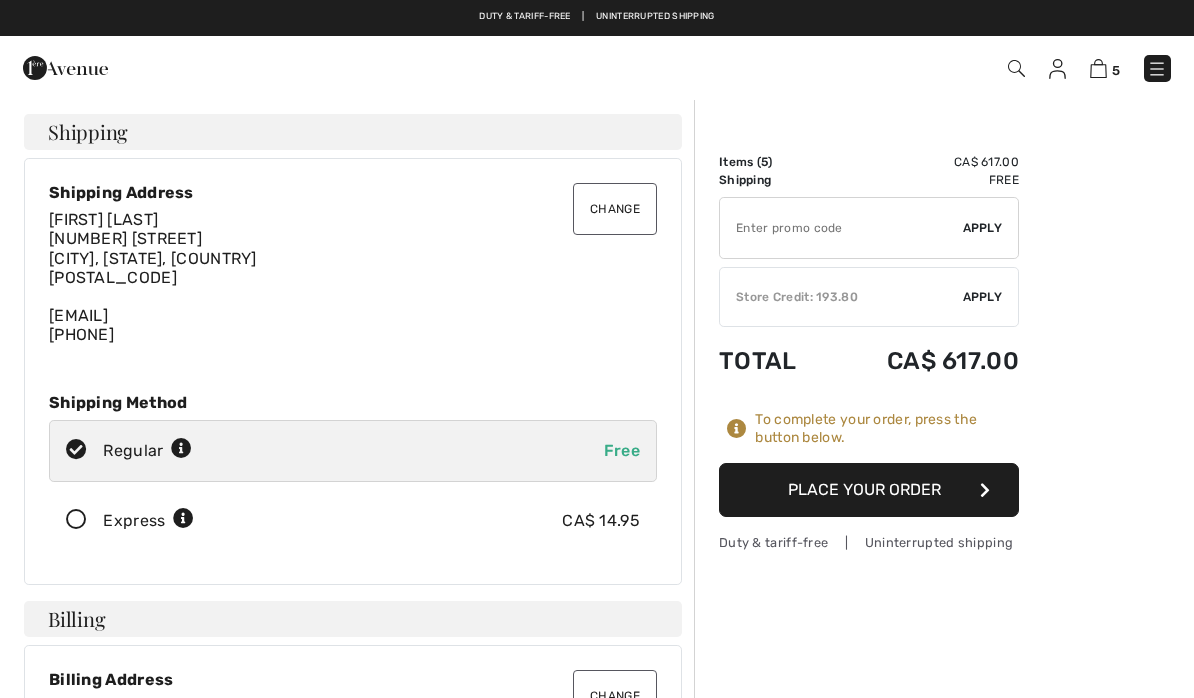 scroll, scrollTop: 0, scrollLeft: 0, axis: both 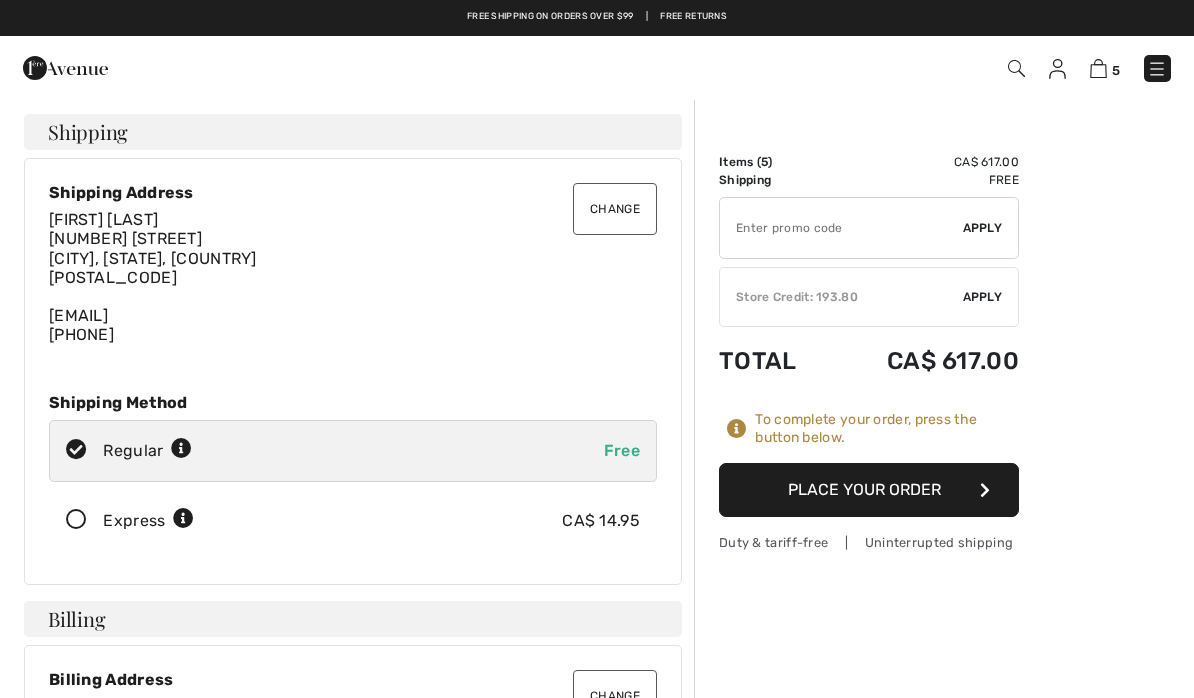 click on "✔
Store Credit: 193.80
Apply
Remove" at bounding box center [869, 297] 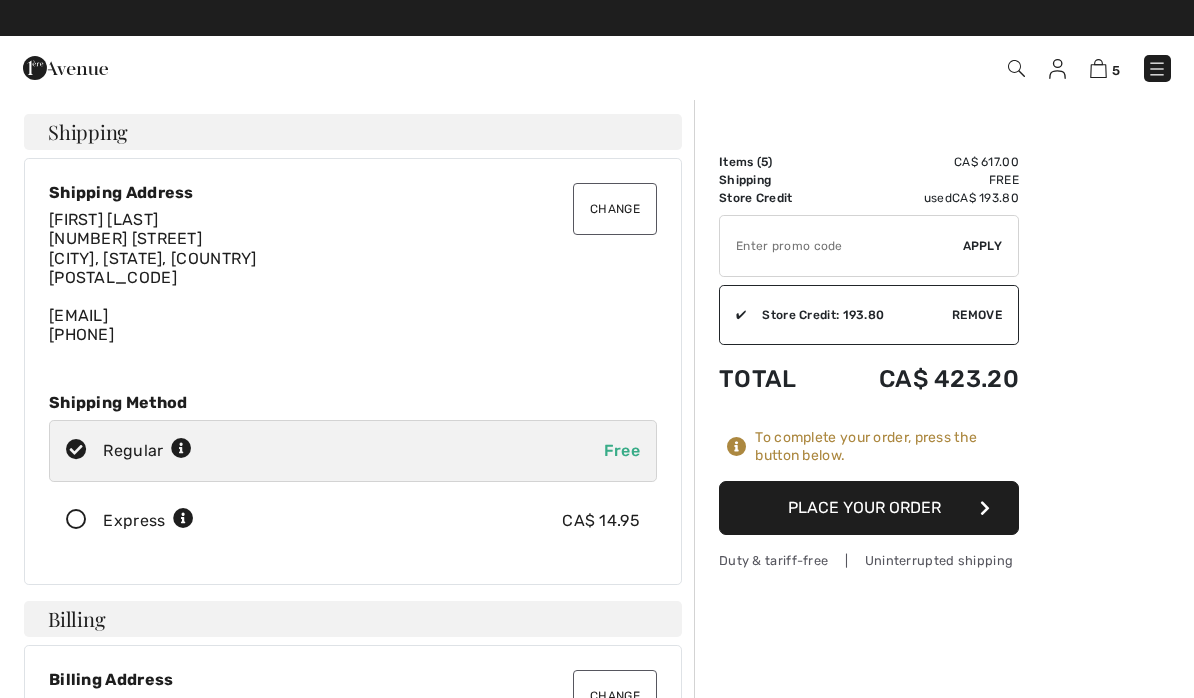 click on "Place Your Order" at bounding box center [869, 508] 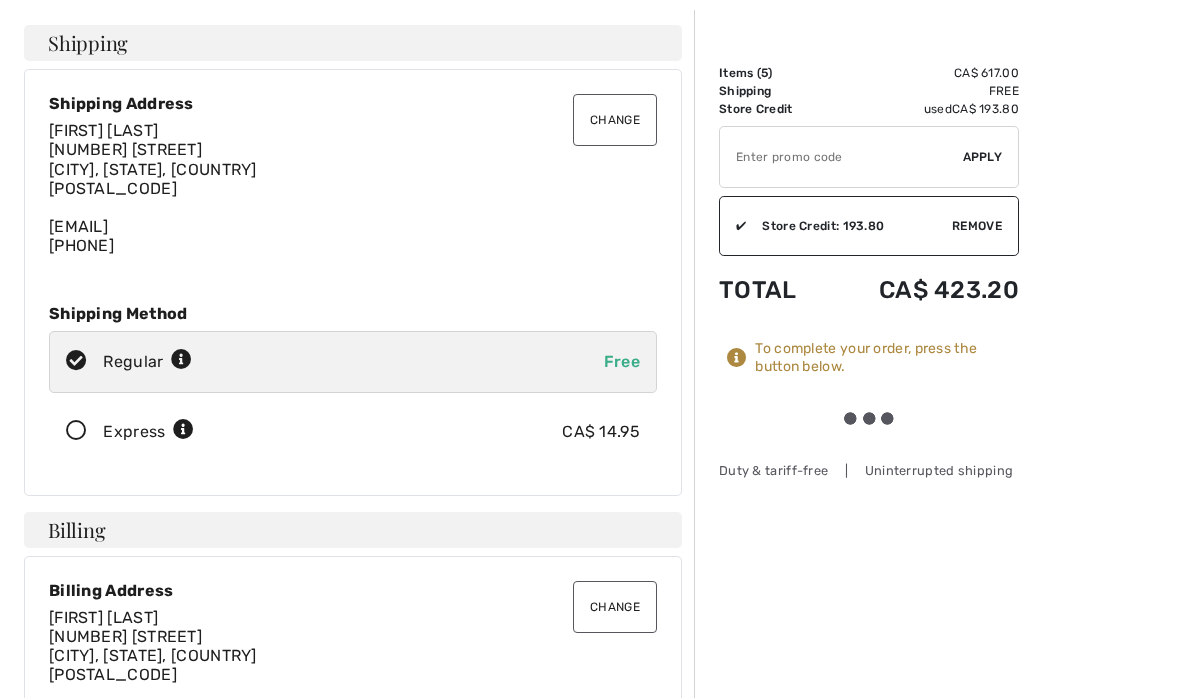 scroll, scrollTop: 90, scrollLeft: 0, axis: vertical 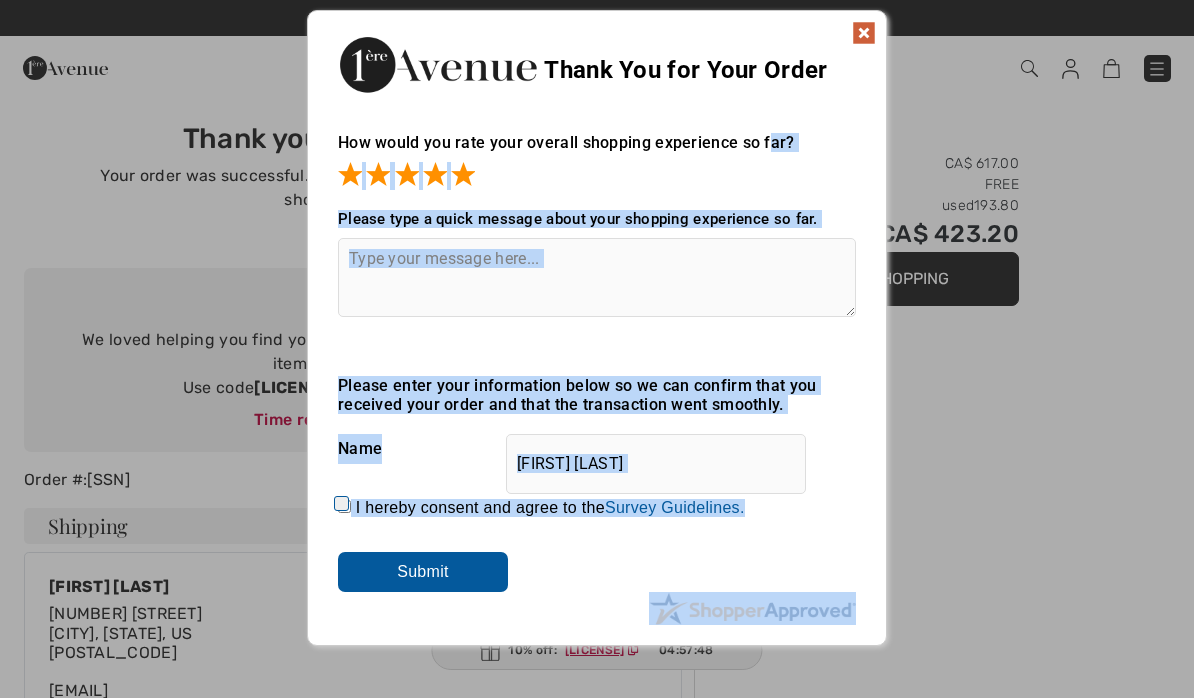 click at bounding box center (864, 33) 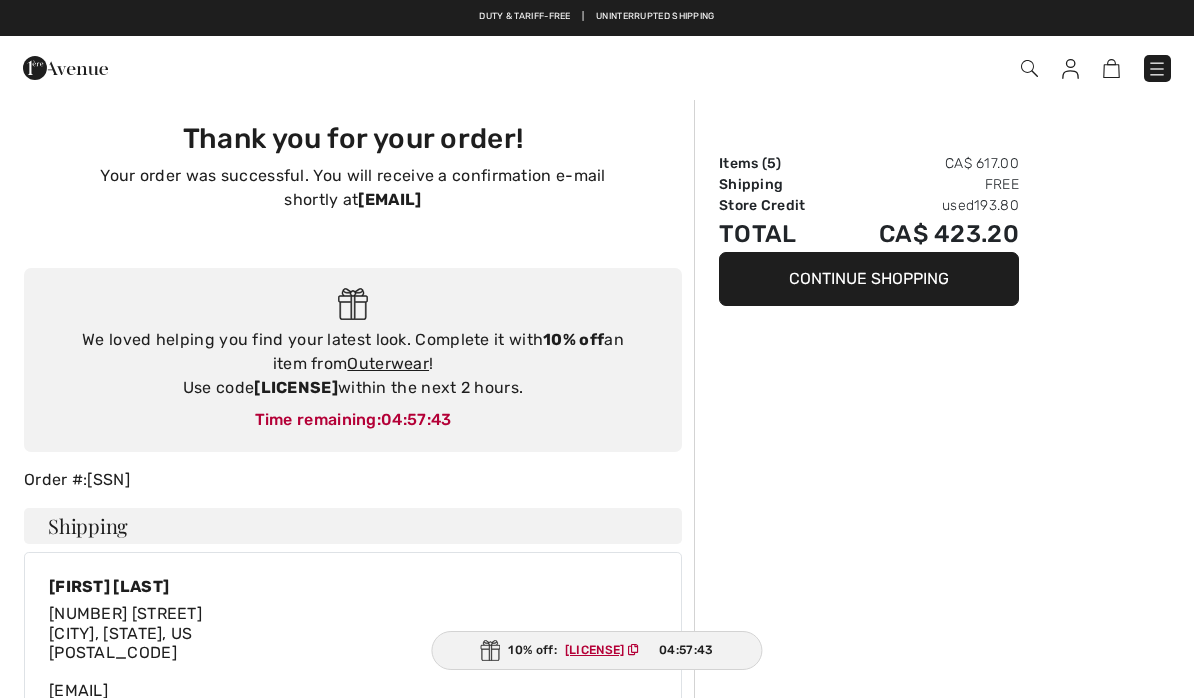 click on "Continue Shopping" at bounding box center (869, 279) 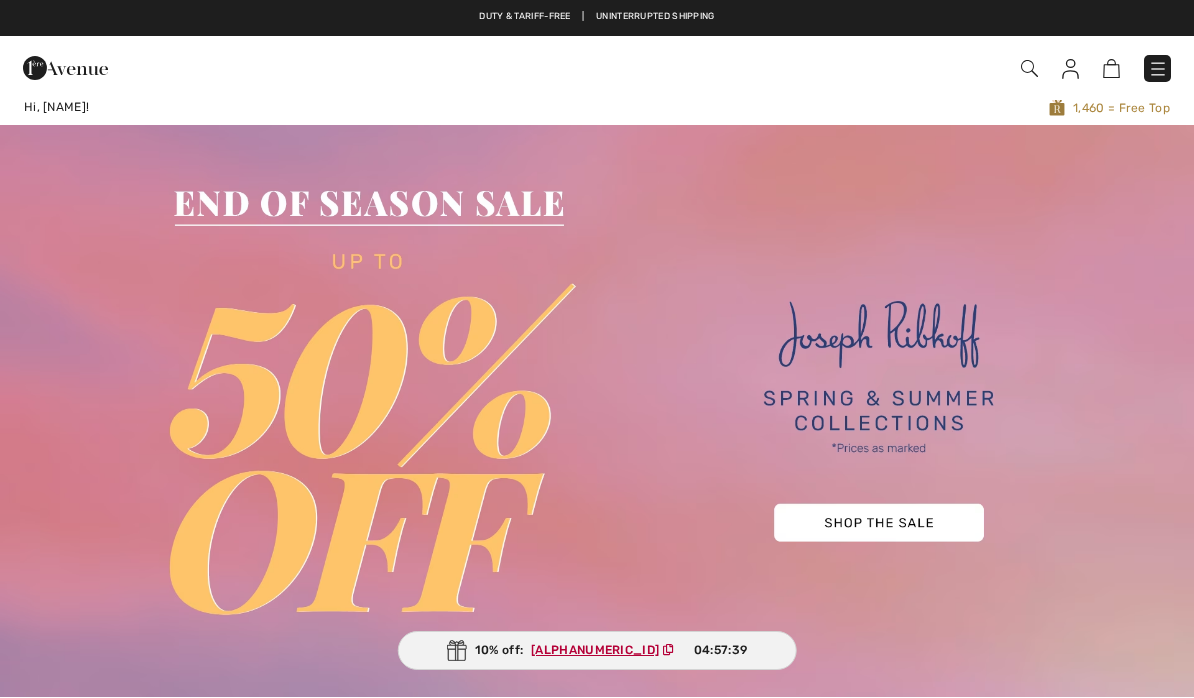 scroll, scrollTop: 0, scrollLeft: 0, axis: both 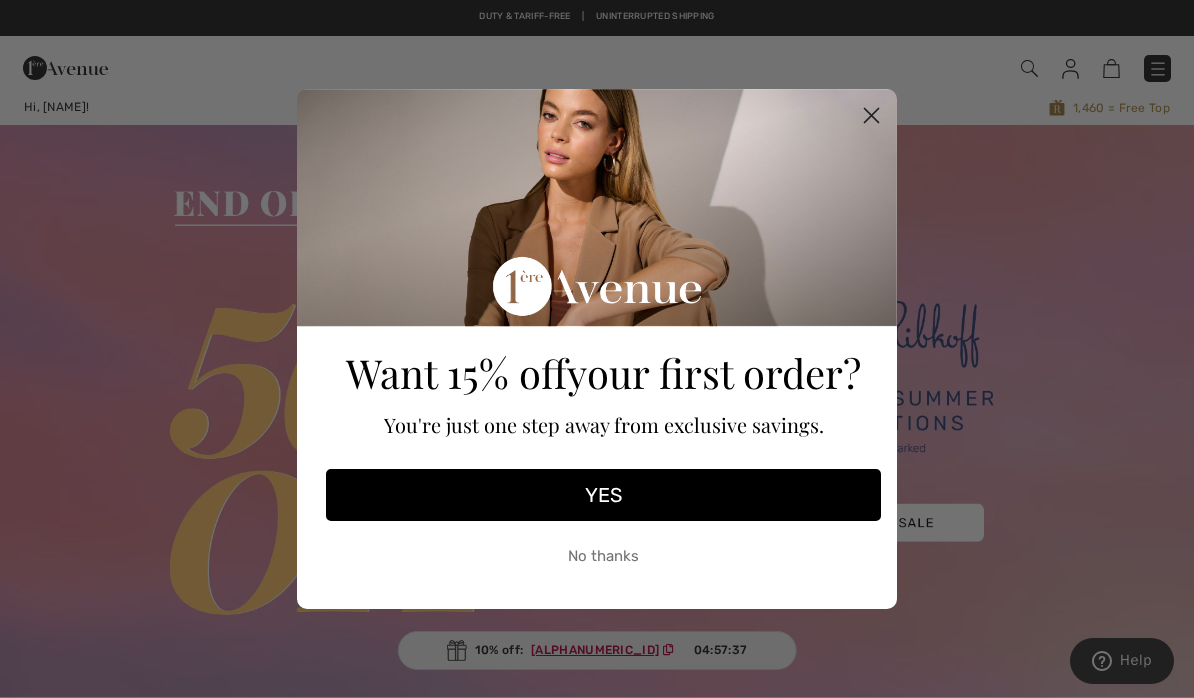 click 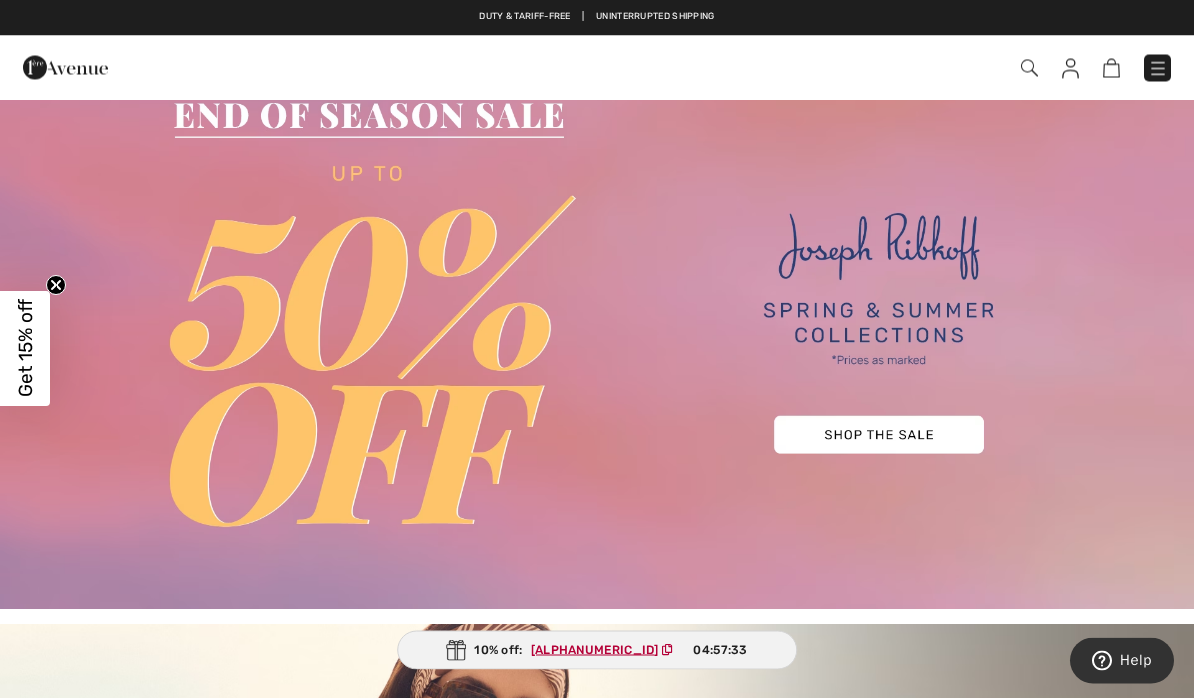 scroll, scrollTop: 0, scrollLeft: 0, axis: both 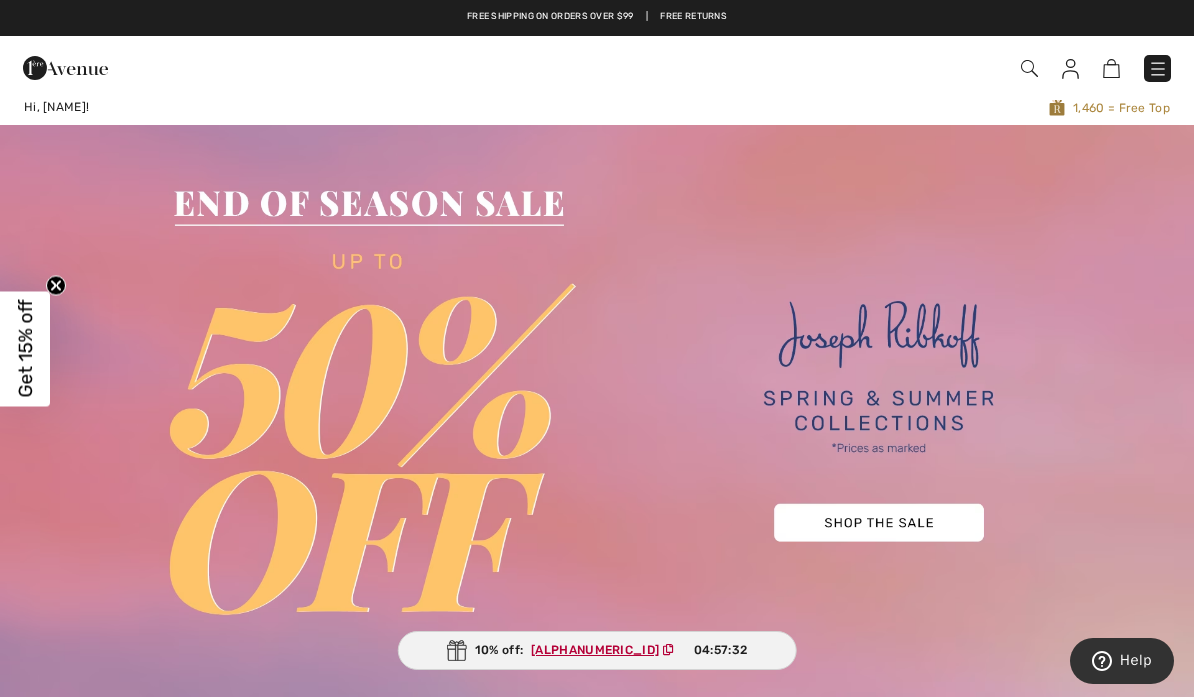click at bounding box center (1158, 69) 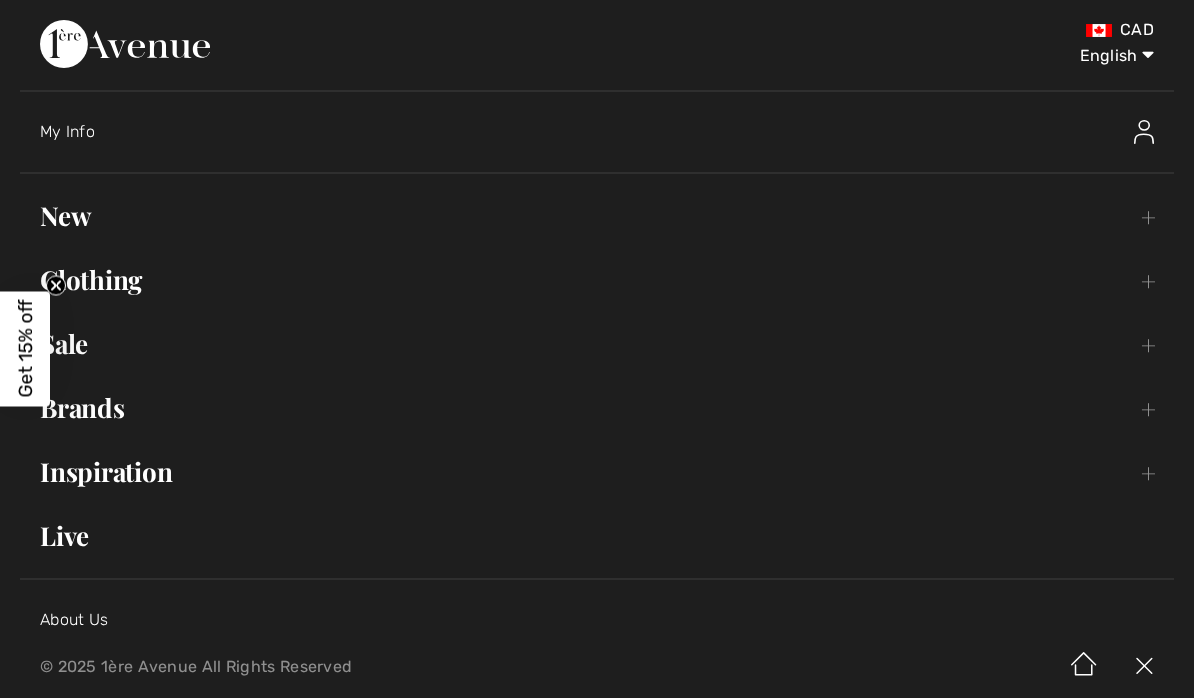 click on "Sale Toggle submenu" at bounding box center [597, 344] 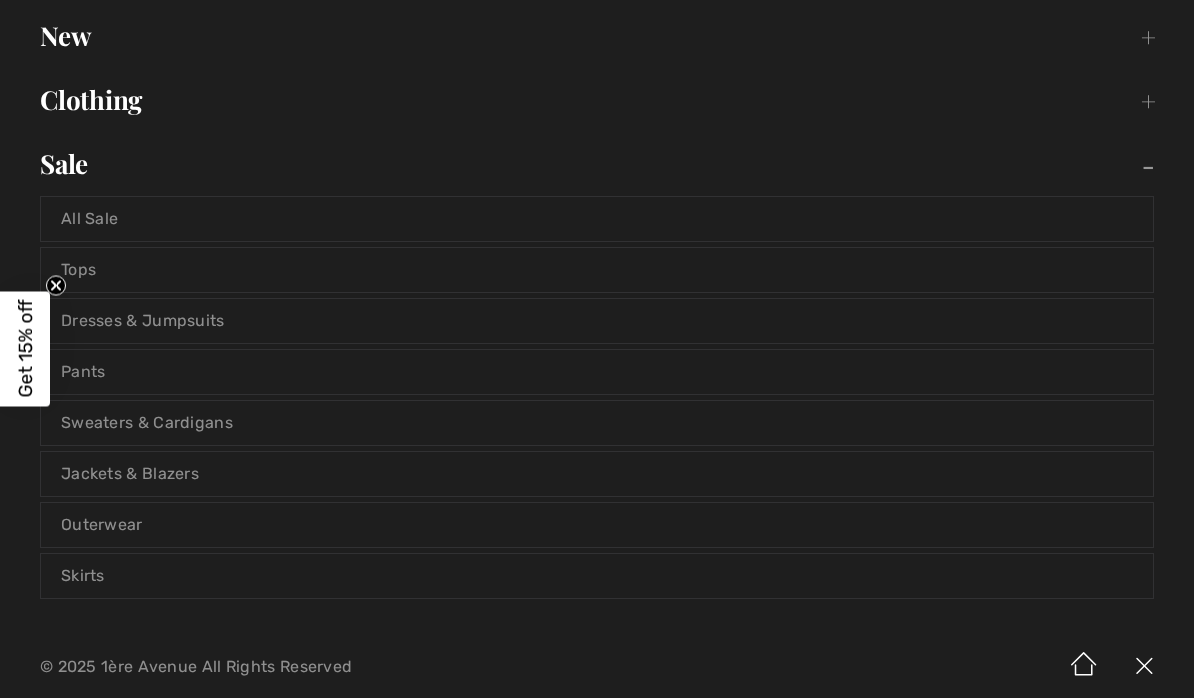 scroll, scrollTop: 181, scrollLeft: 0, axis: vertical 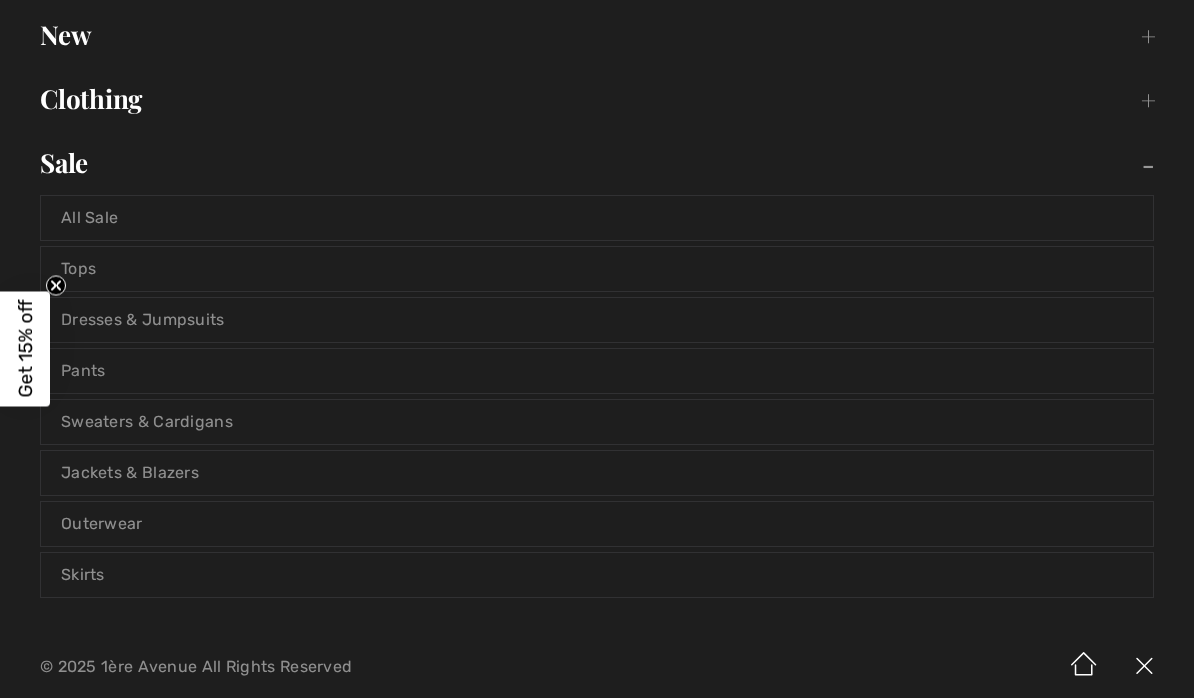 click on "Outerwear" at bounding box center (597, 524) 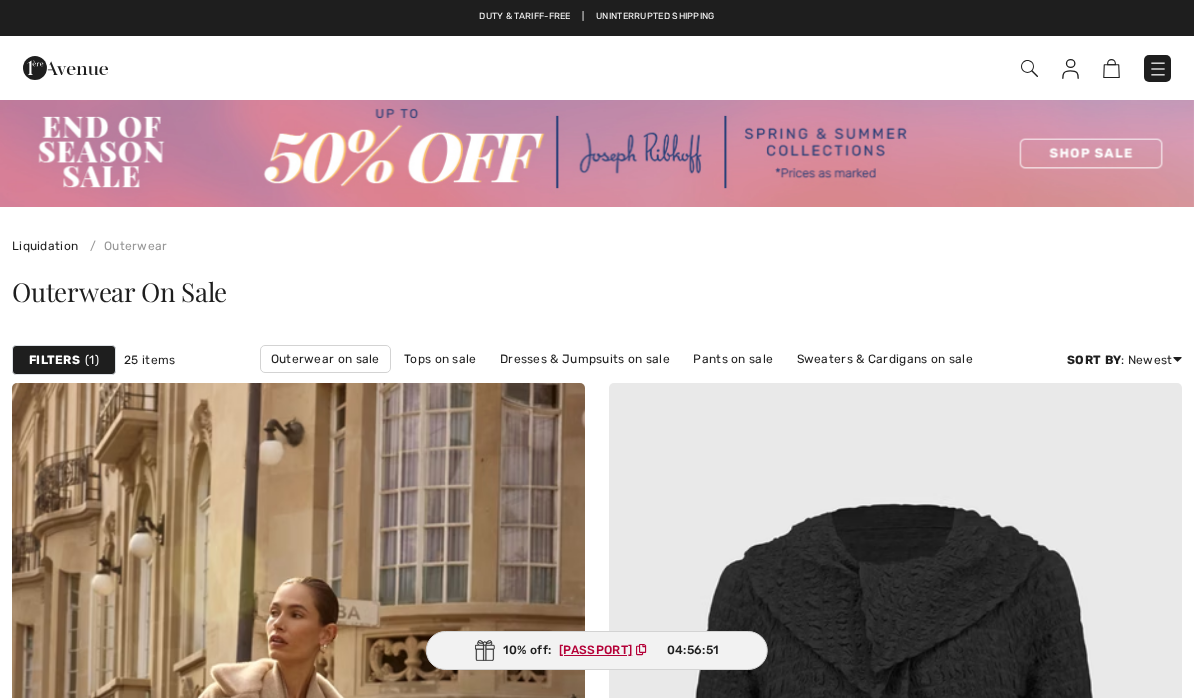 scroll, scrollTop: 0, scrollLeft: 0, axis: both 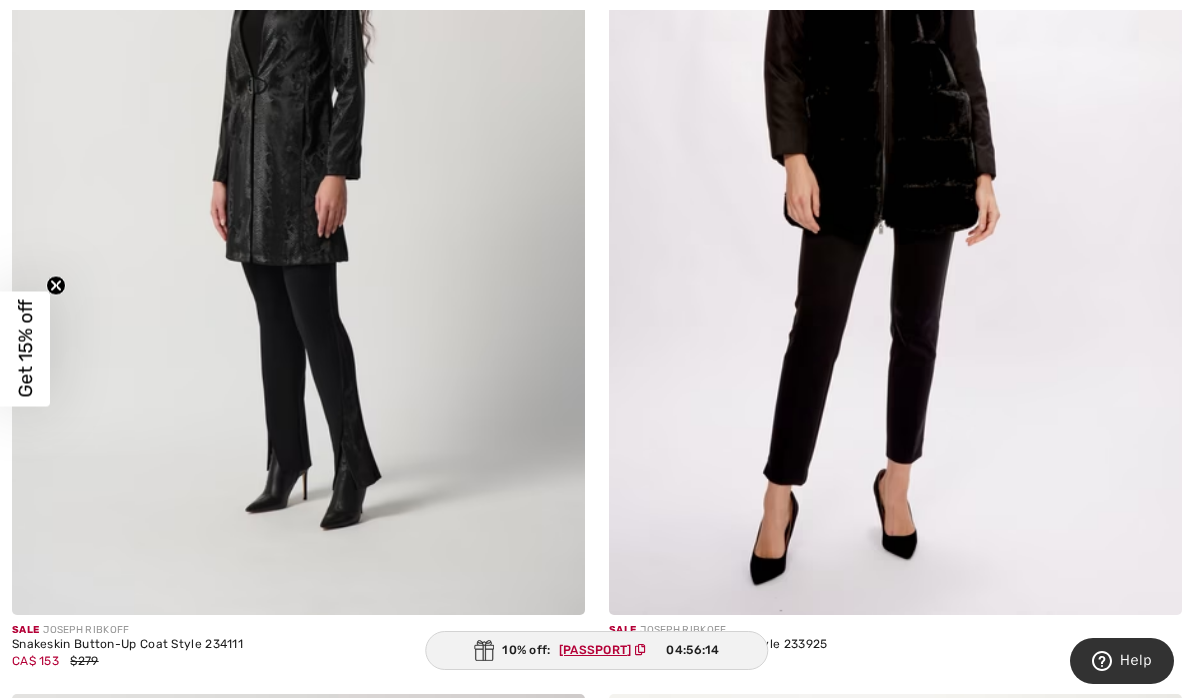 click at bounding box center (895, 186) 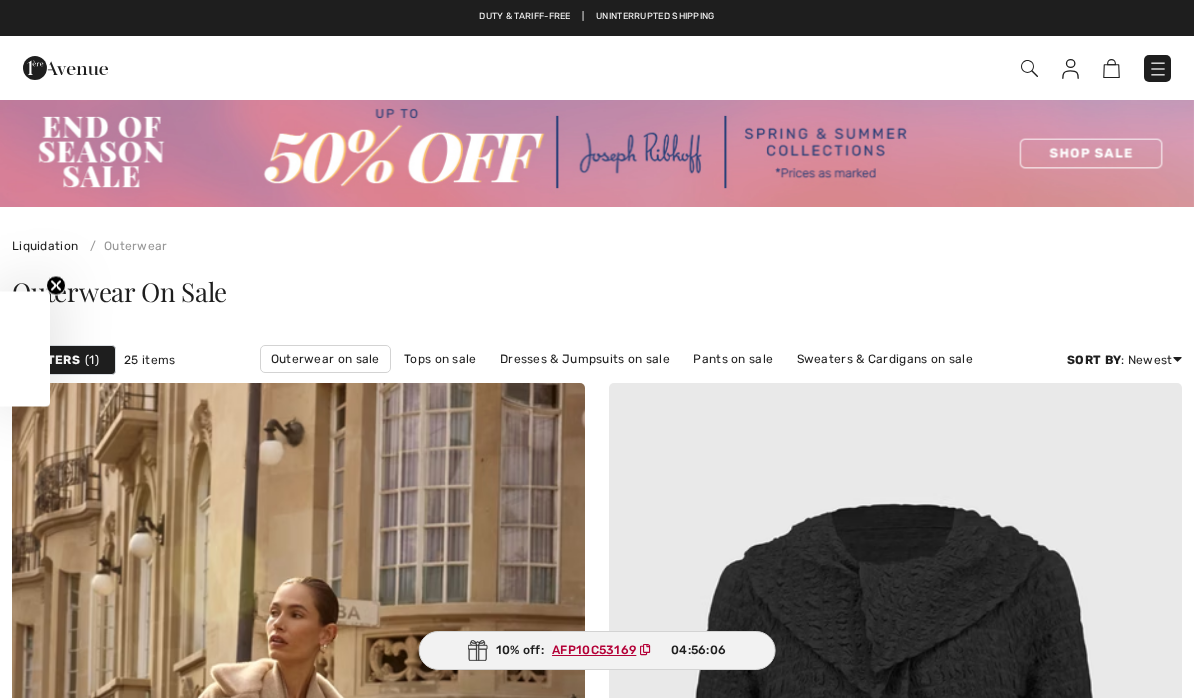 scroll, scrollTop: 10419, scrollLeft: 0, axis: vertical 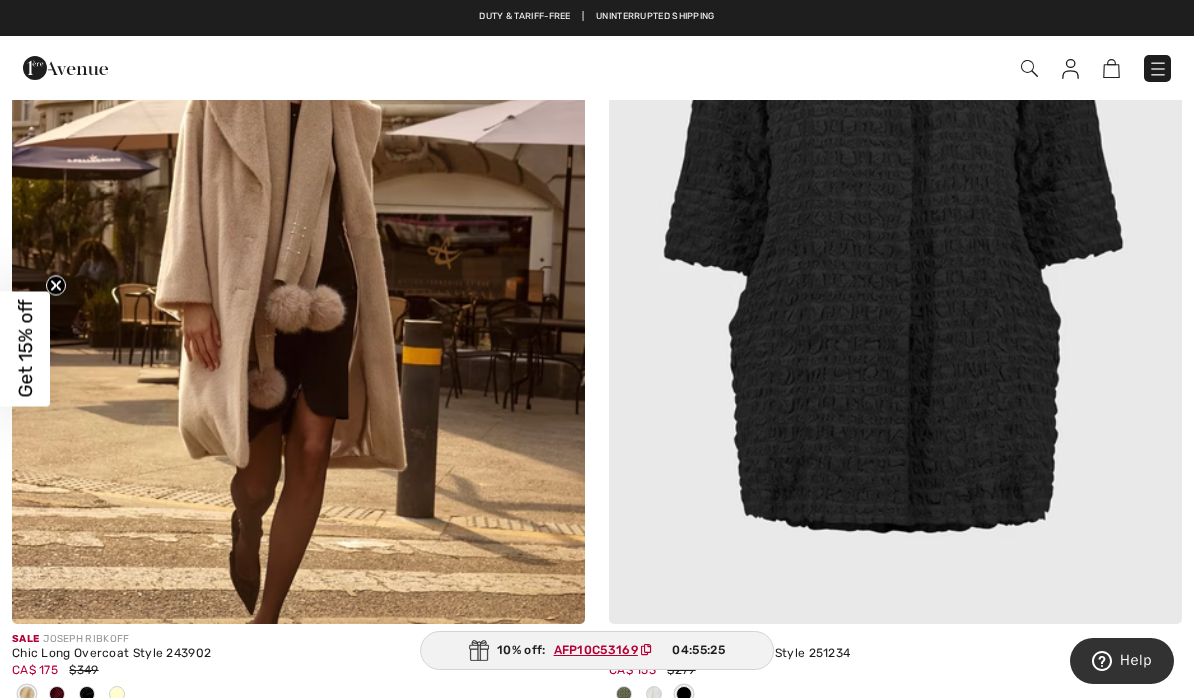 click on "Chic Long Overcoat Style 243902" at bounding box center [298, 654] 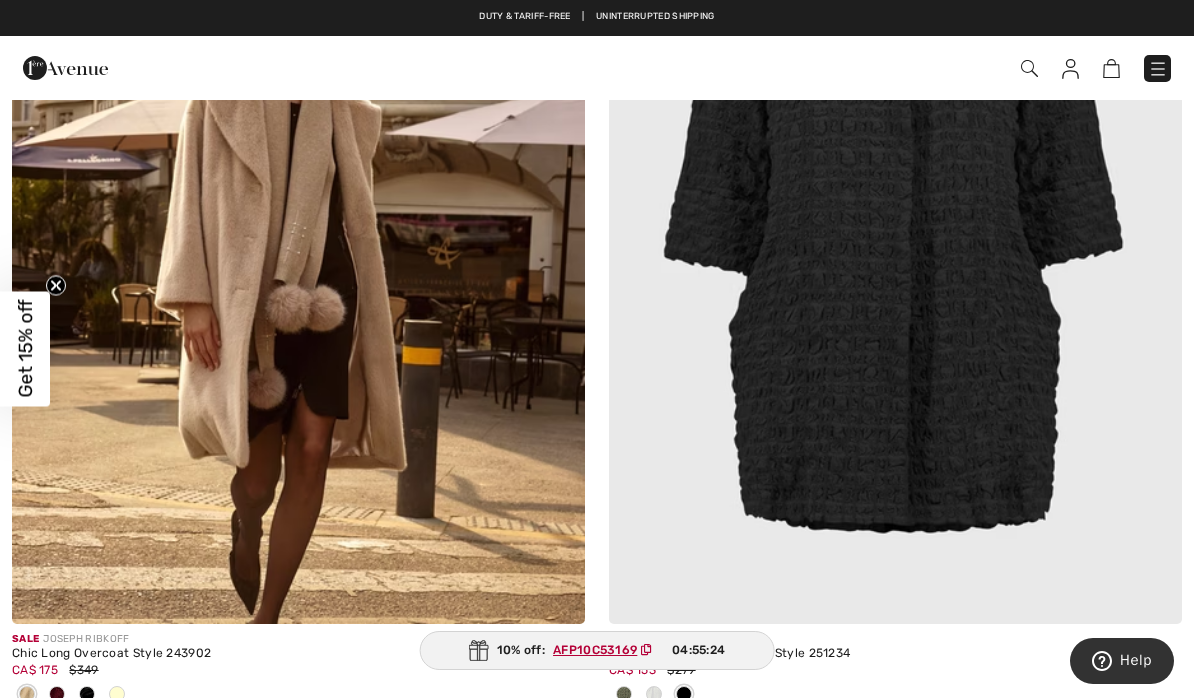 click on "Chic Long Overcoat Style 243902" at bounding box center (298, 654) 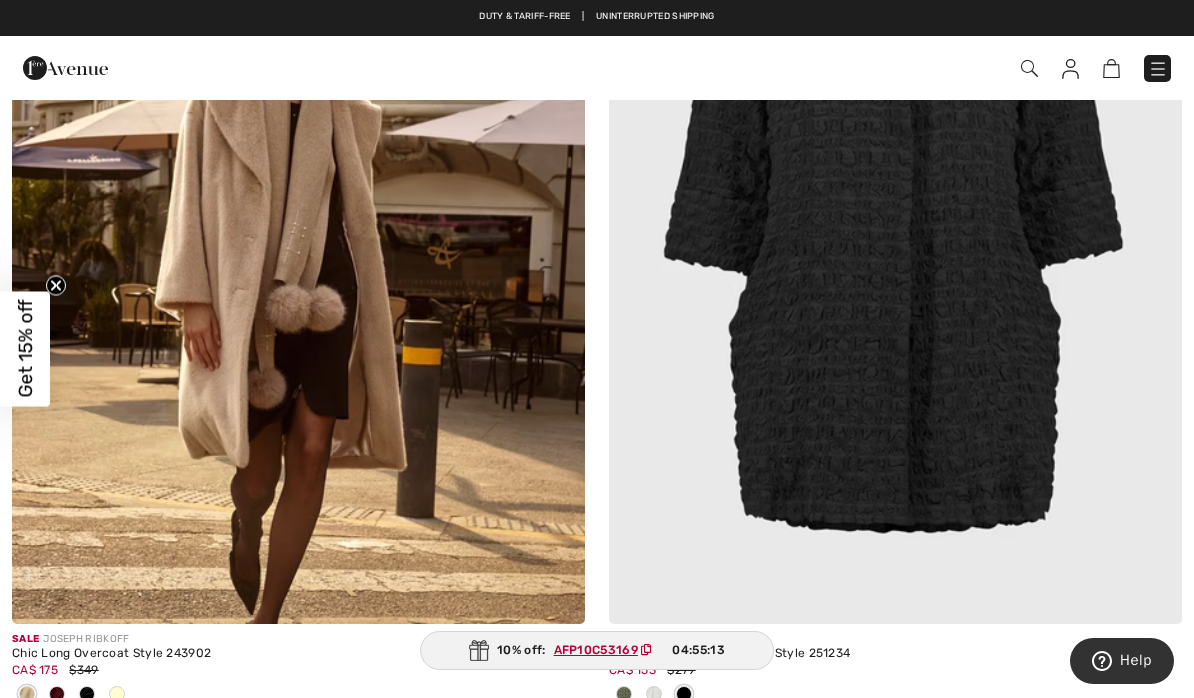 click at bounding box center [117, 695] 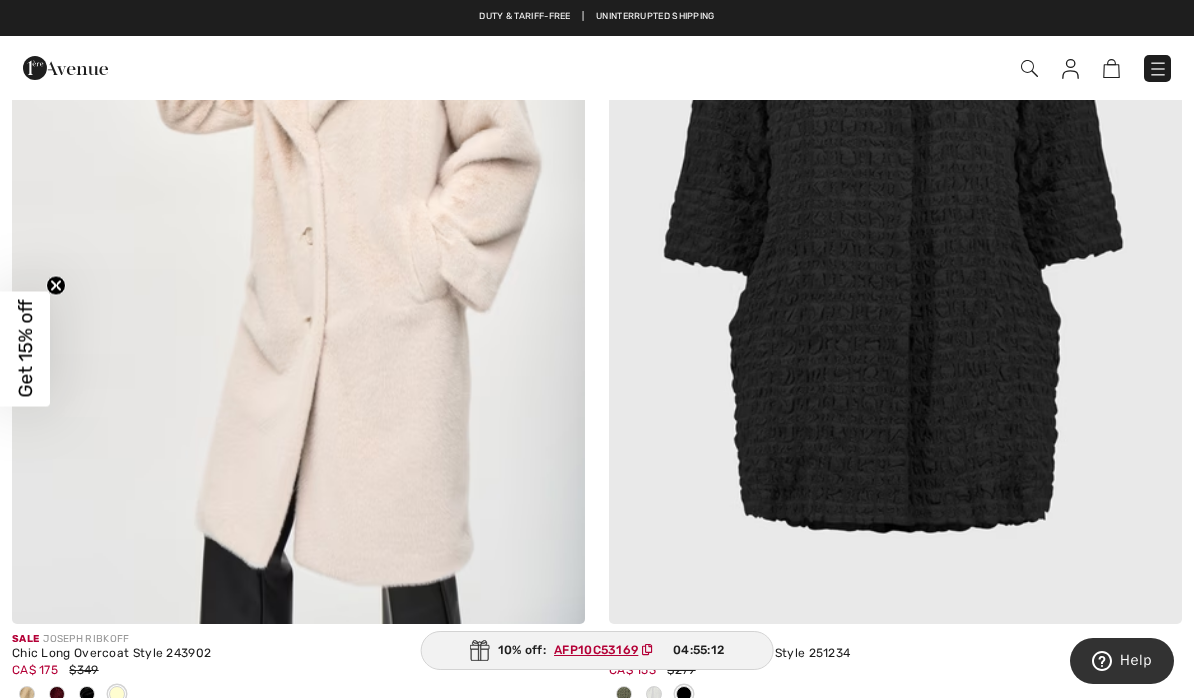 click on "Sale JOSEPH RIBKOFF" at bounding box center (298, 639) 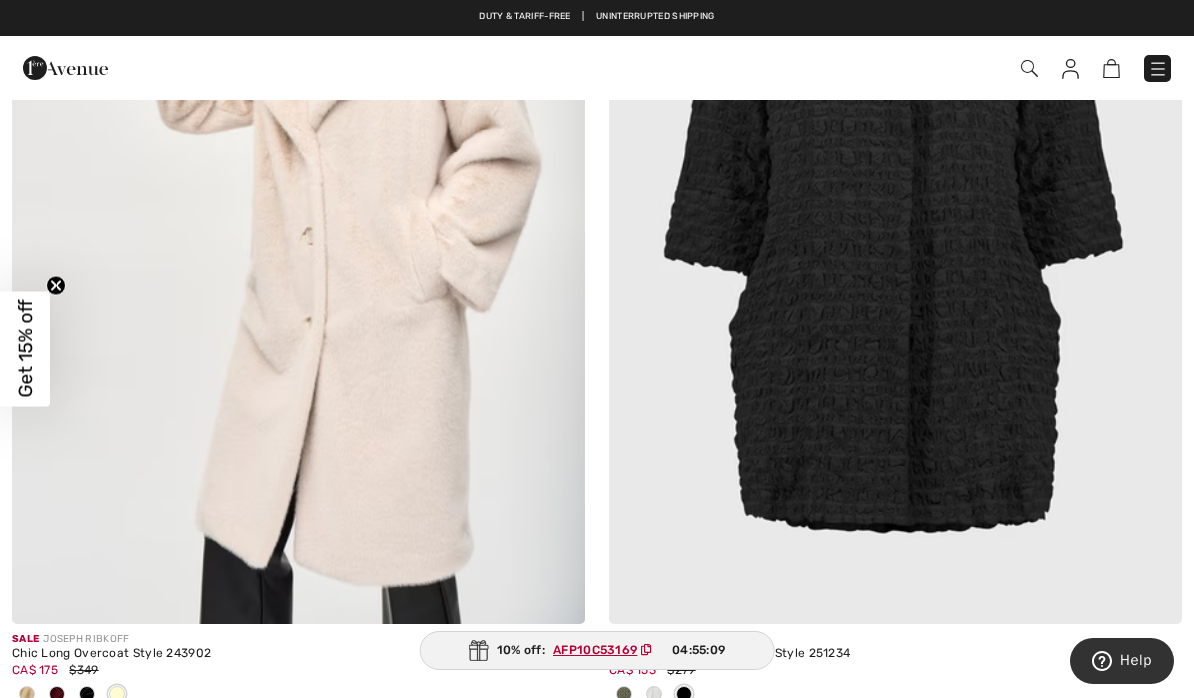click at bounding box center (57, 695) 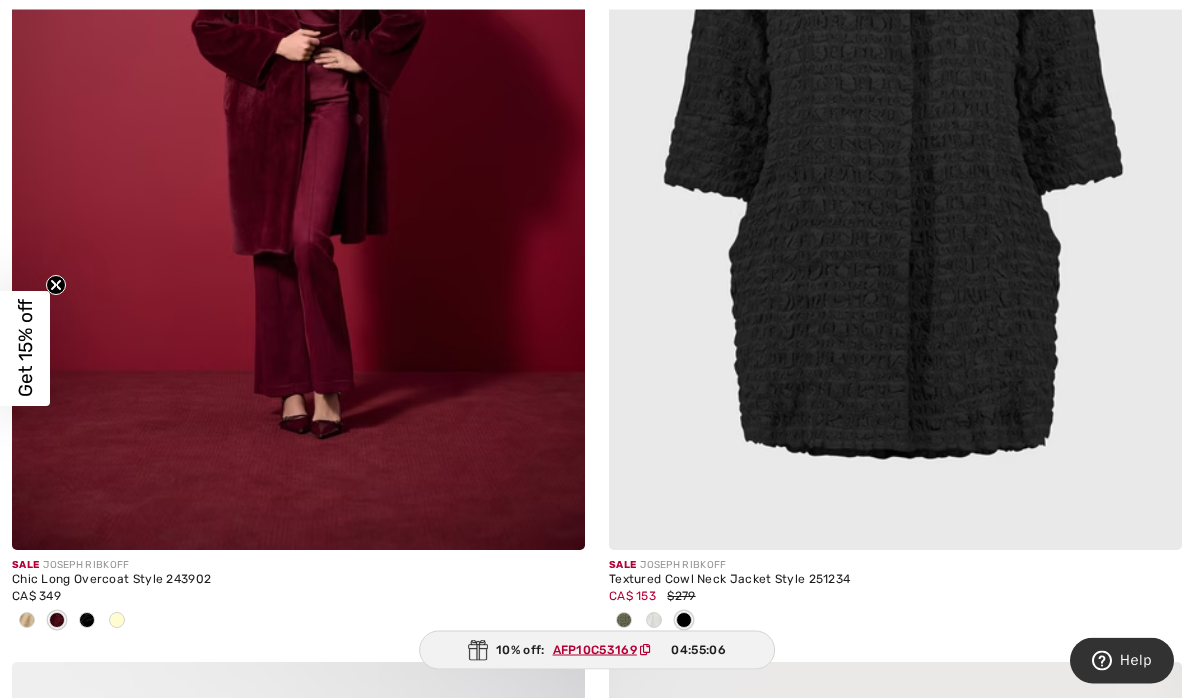 scroll, scrollTop: 693, scrollLeft: 0, axis: vertical 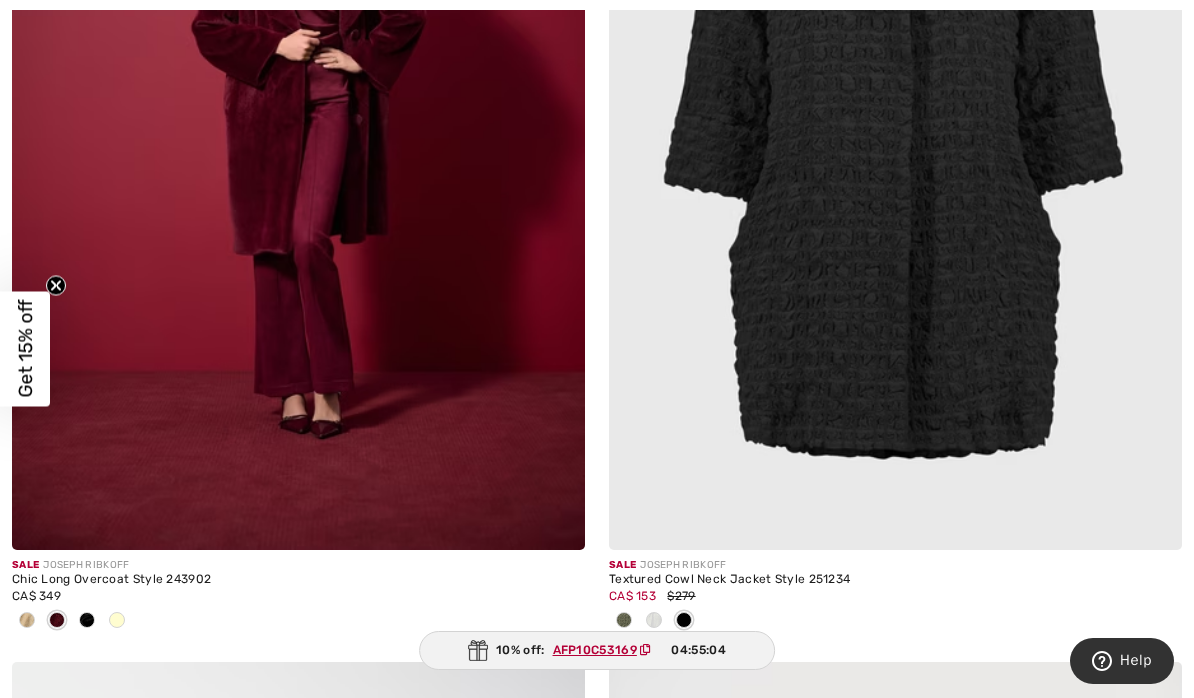 click on "Sale JOSEPH RIBKOFF" at bounding box center (298, 565) 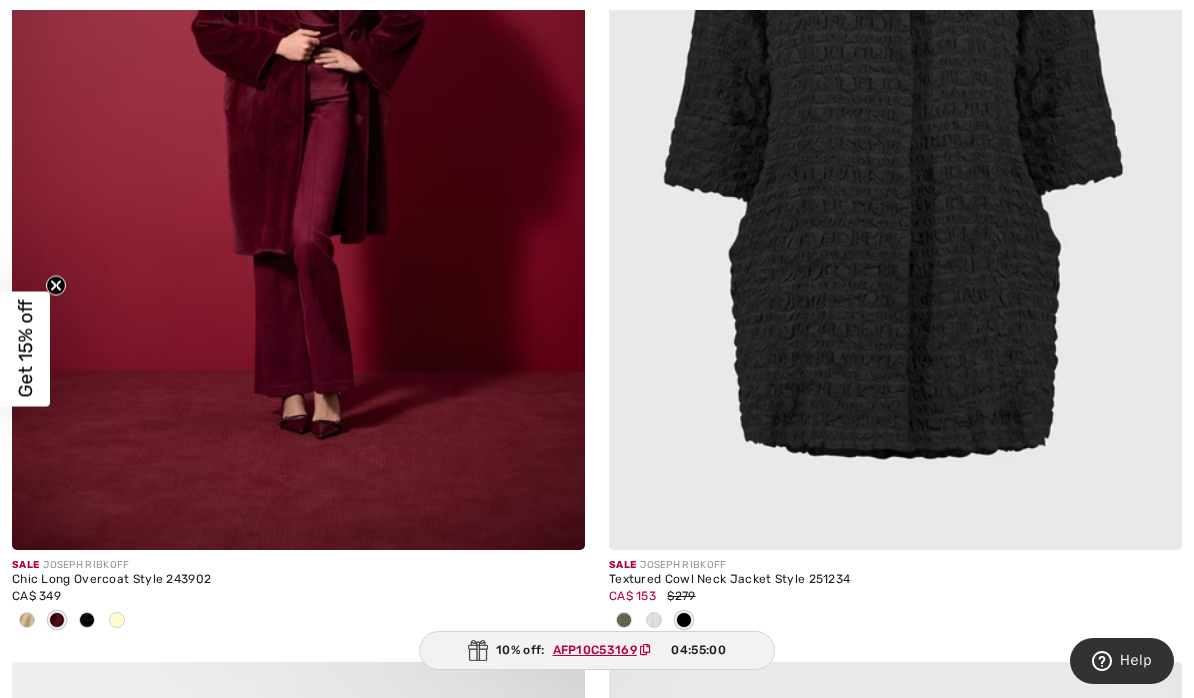 click on "Sale JOSEPH RIBKOFF" at bounding box center [298, 565] 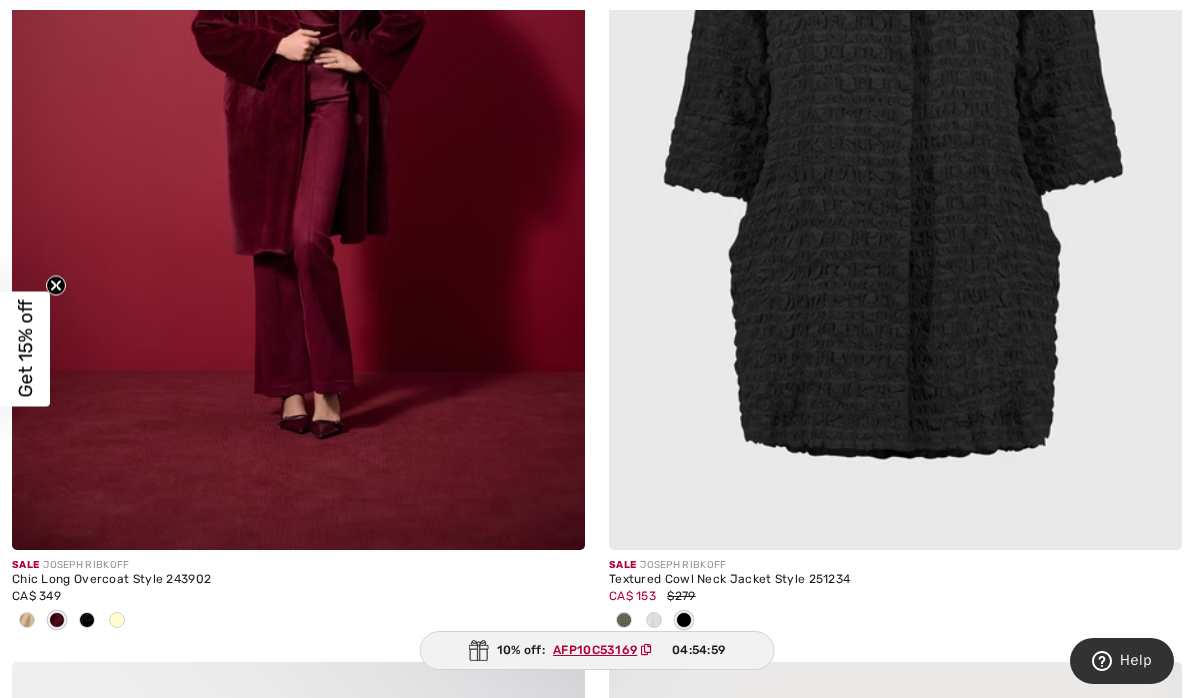 click at bounding box center (298, 120) 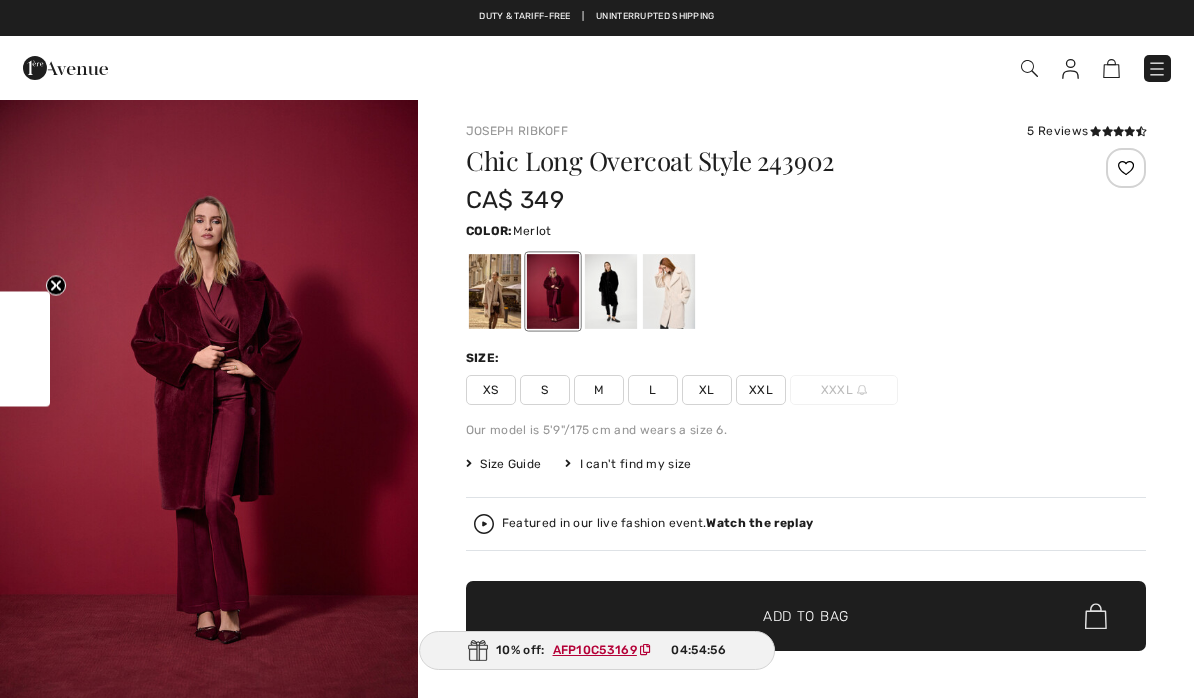 checkbox on "true" 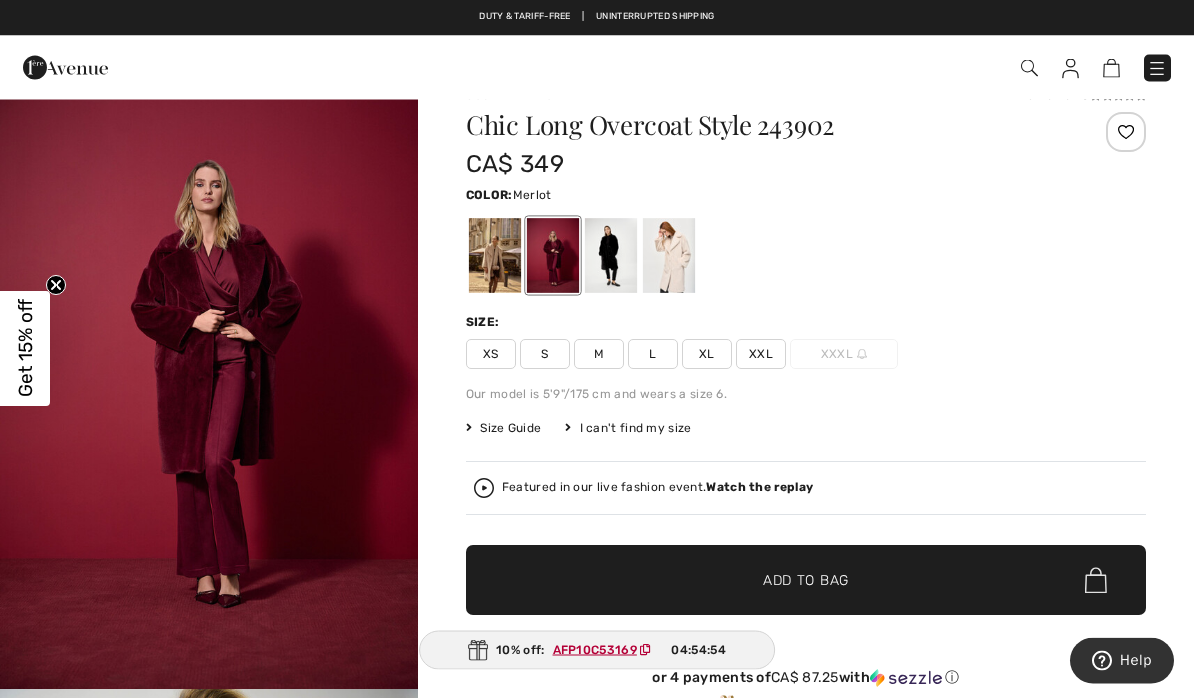 scroll, scrollTop: 36, scrollLeft: 0, axis: vertical 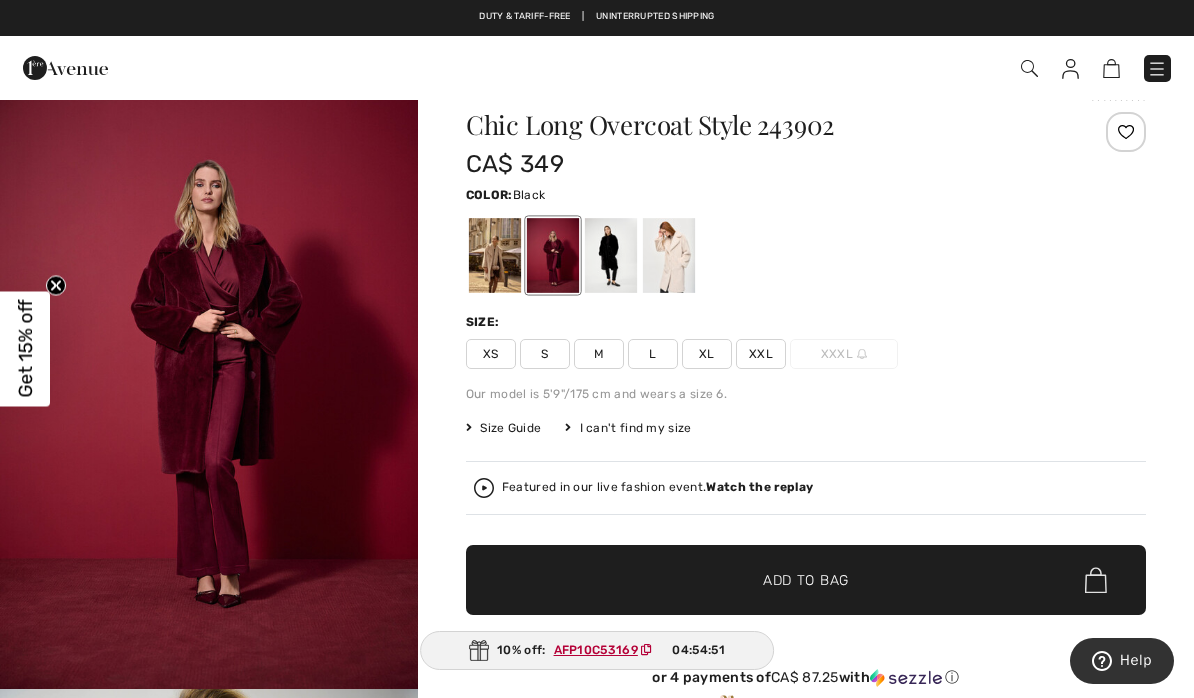 click at bounding box center (611, 255) 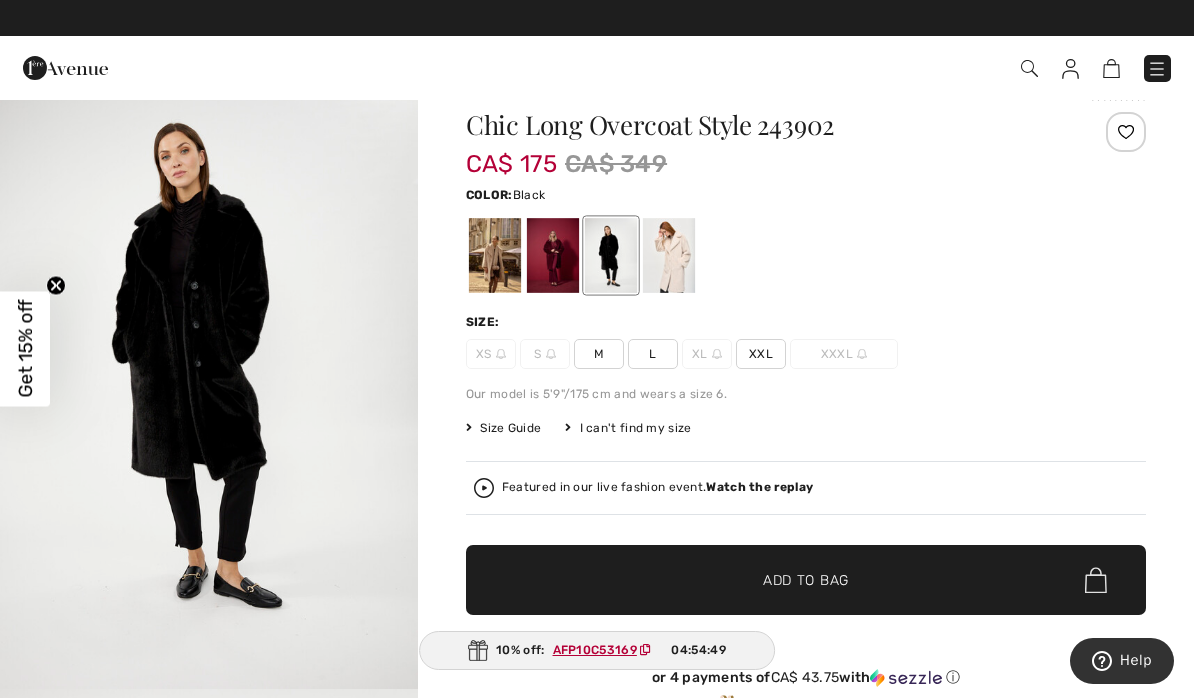 click at bounding box center (669, 255) 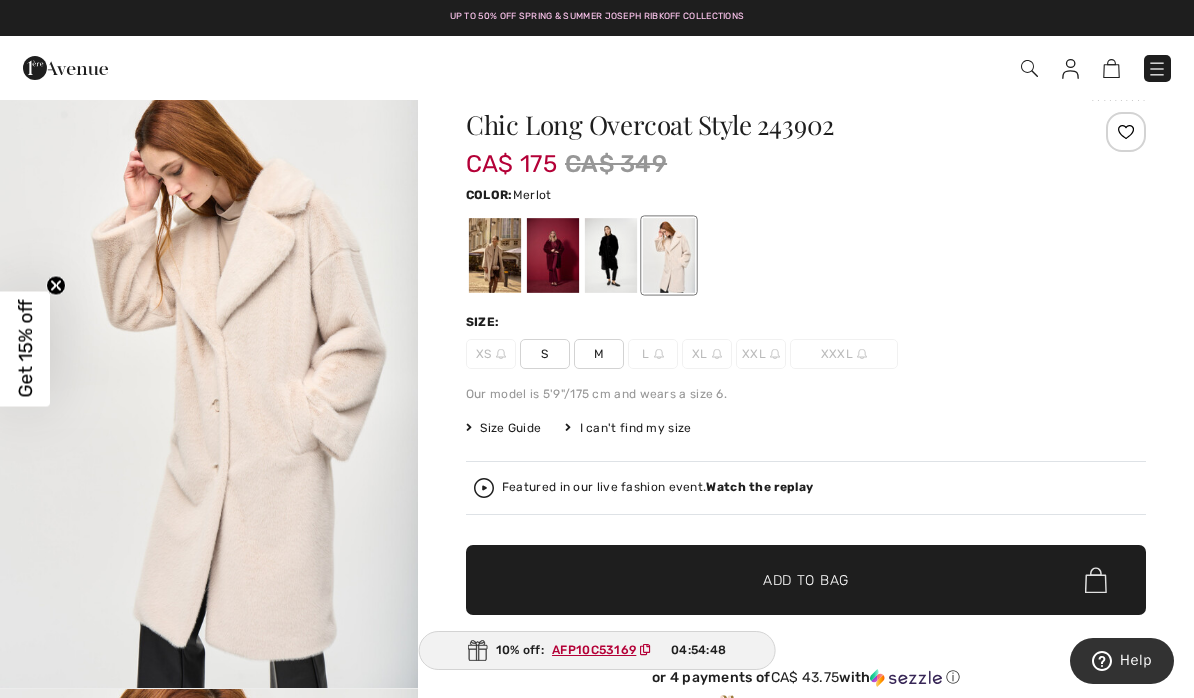 click at bounding box center (553, 255) 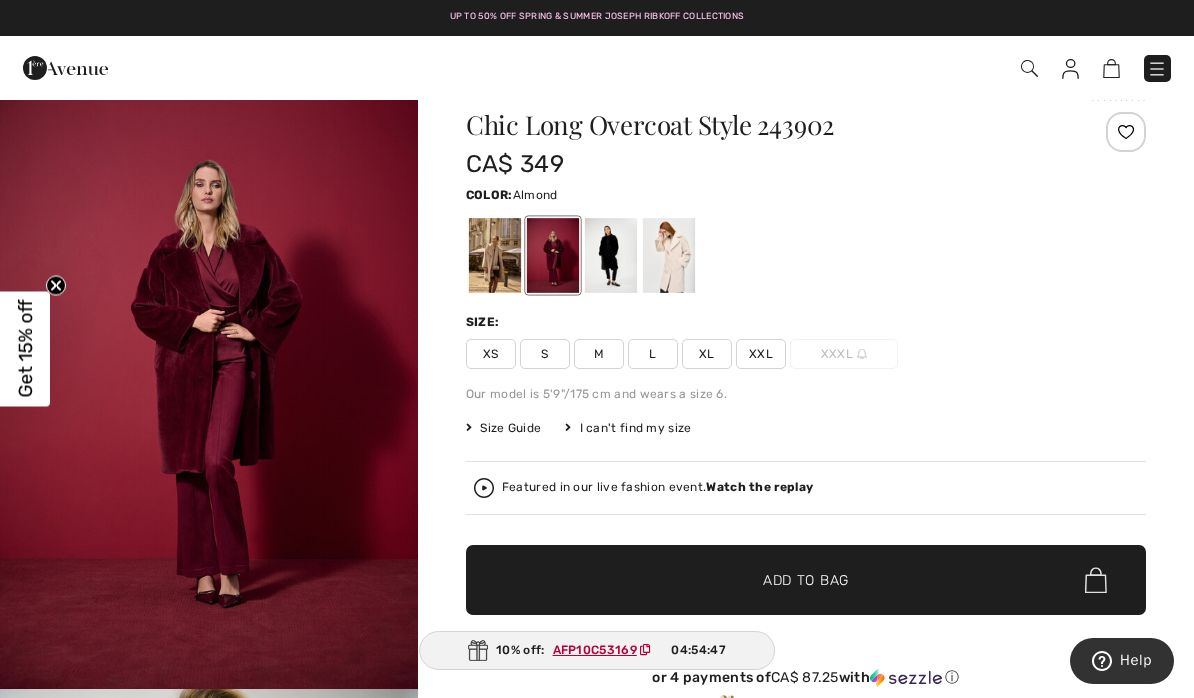 click at bounding box center [495, 255] 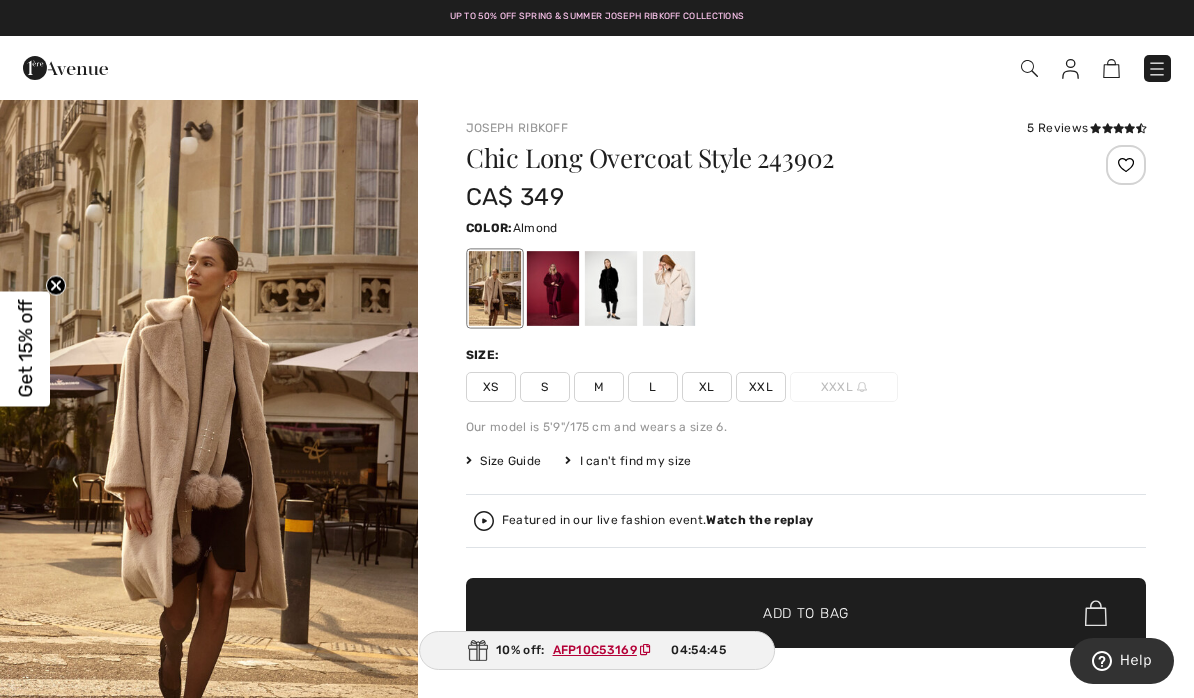 scroll, scrollTop: 0, scrollLeft: 0, axis: both 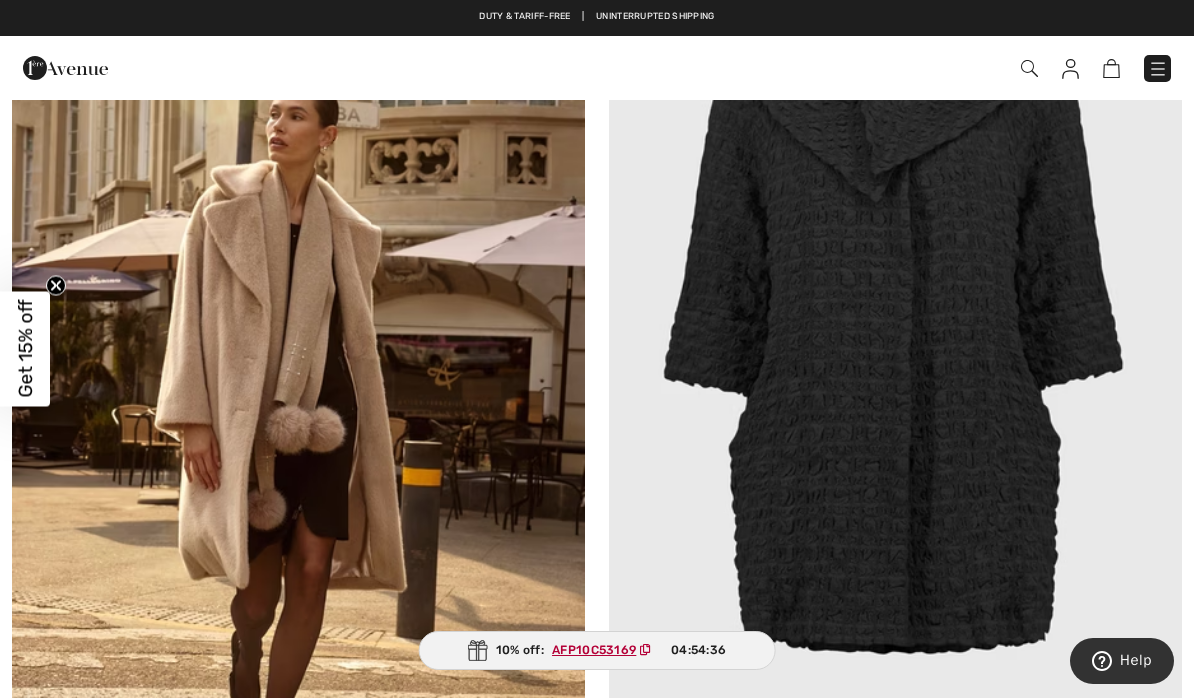 click at bounding box center [895, 315] 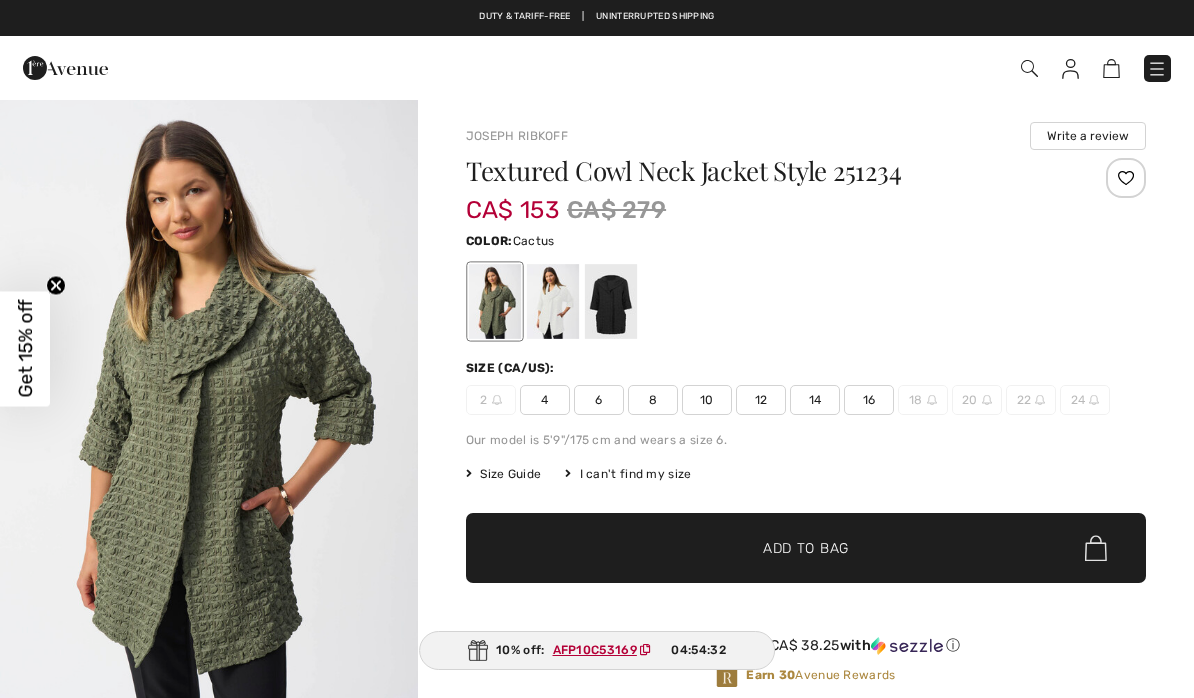 scroll, scrollTop: 0, scrollLeft: 0, axis: both 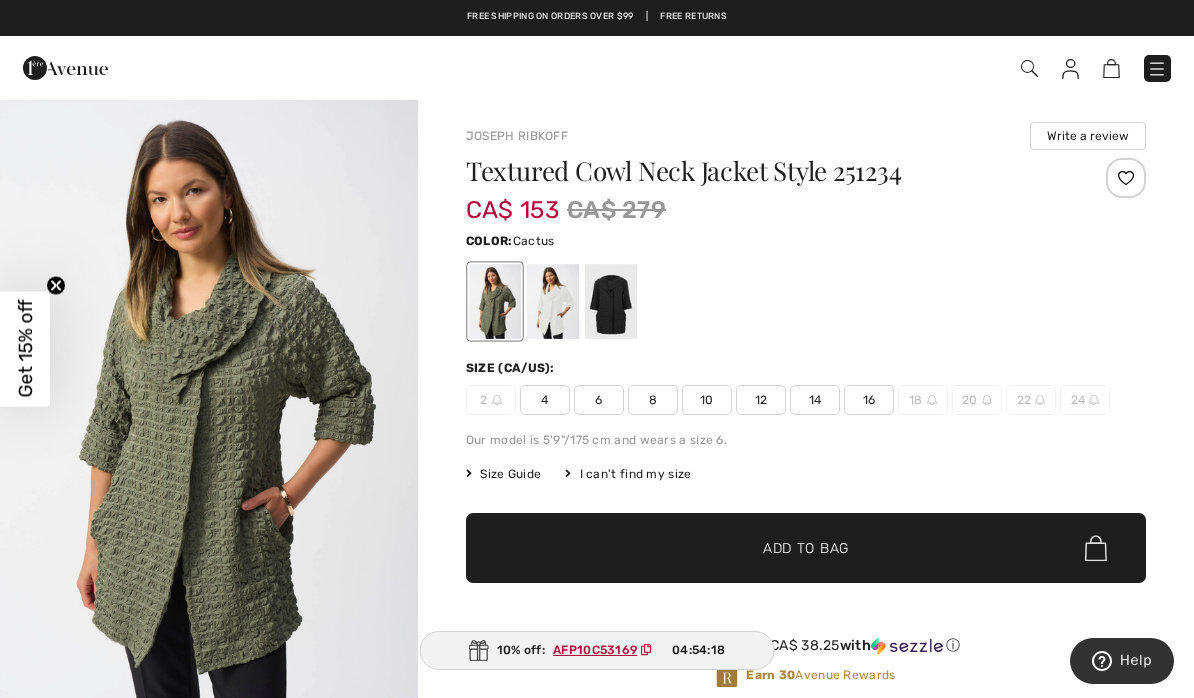 click at bounding box center (1157, 69) 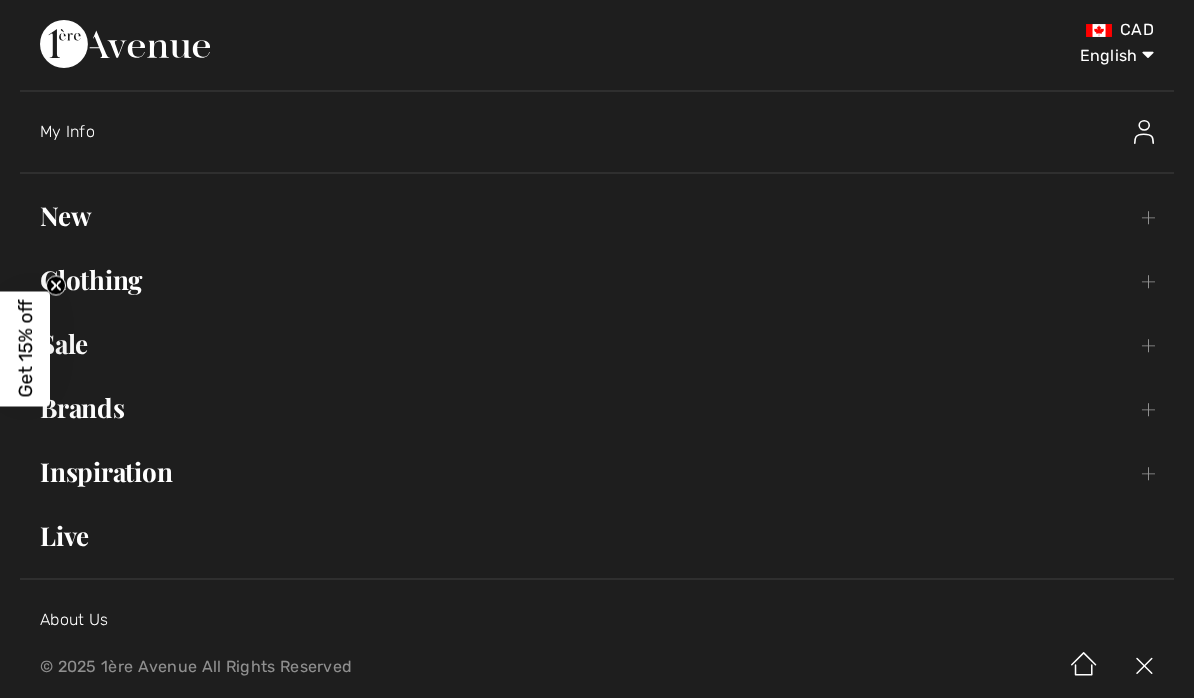 click on "Clothing Toggle submenu" at bounding box center [597, 280] 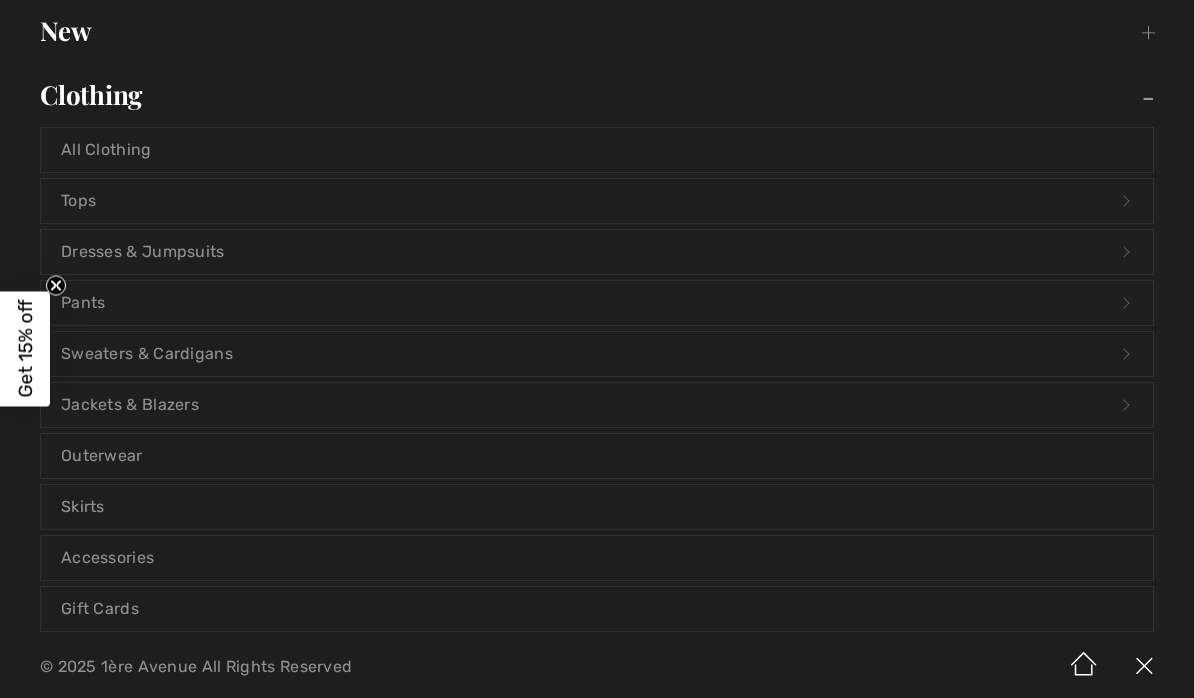 scroll, scrollTop: 187, scrollLeft: 0, axis: vertical 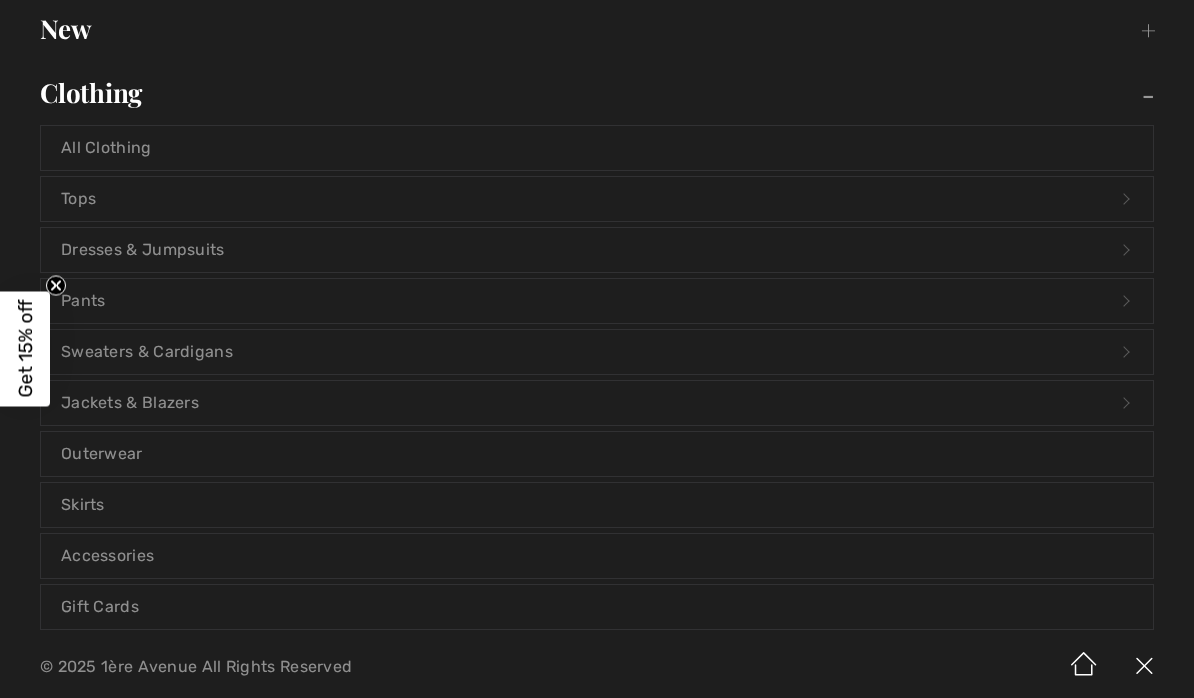 click on "Outerwear" at bounding box center [597, 454] 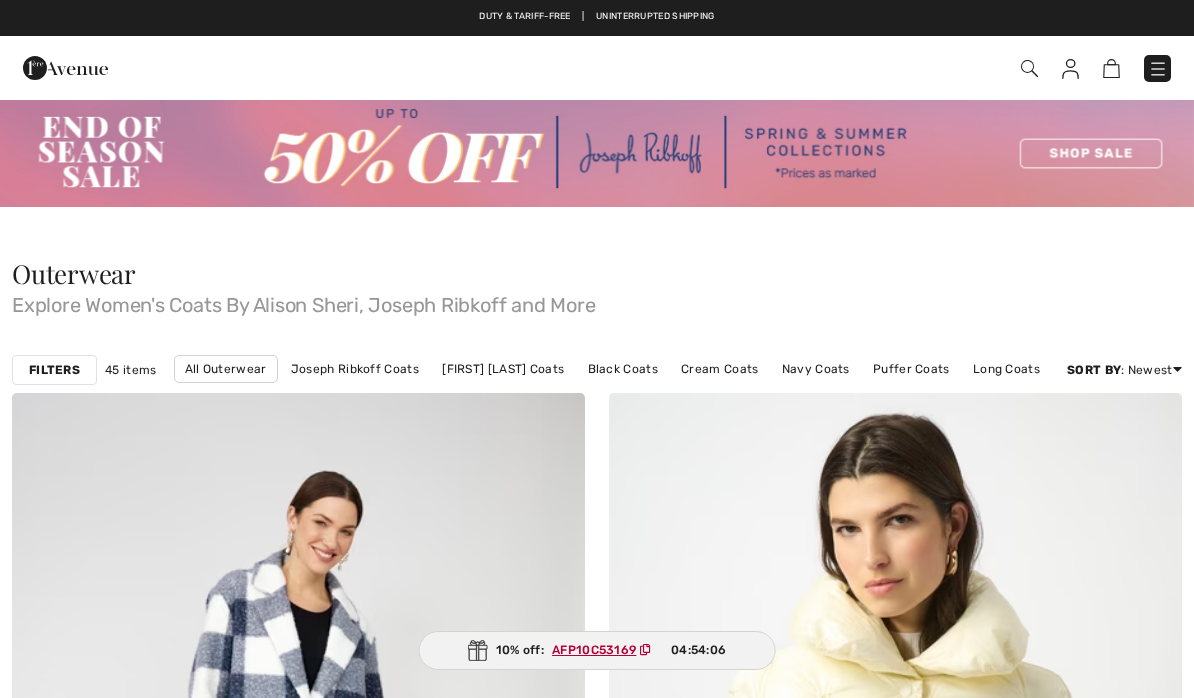 scroll, scrollTop: 0, scrollLeft: 0, axis: both 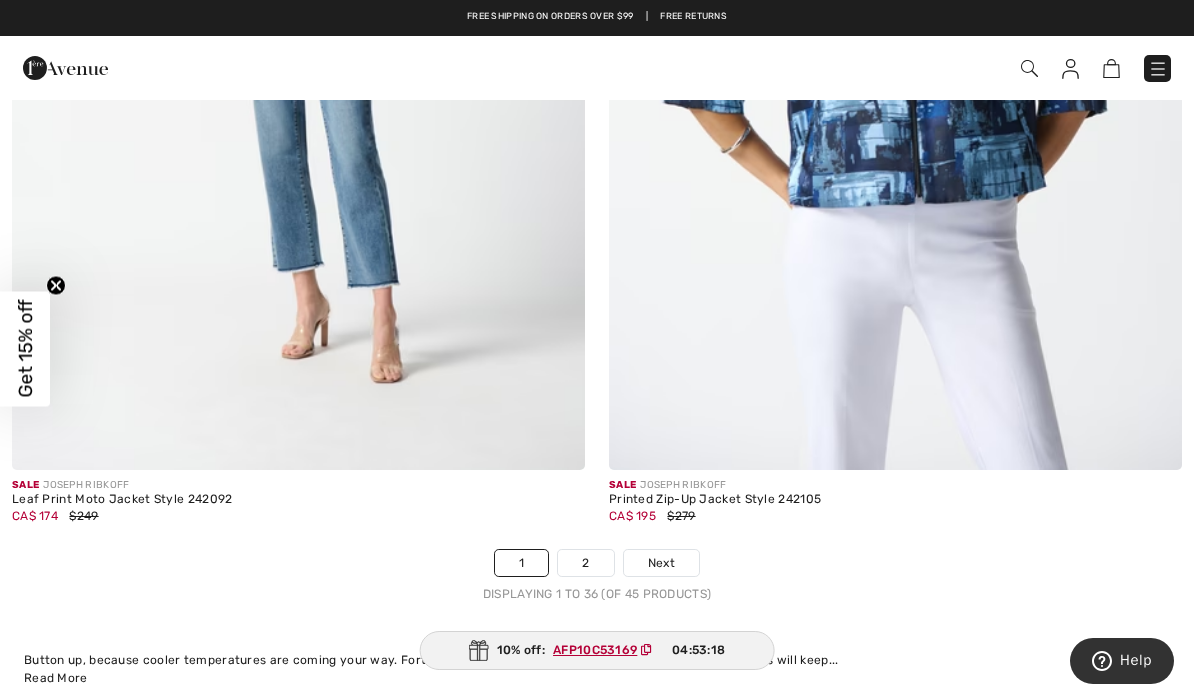 click on "2" at bounding box center (585, 563) 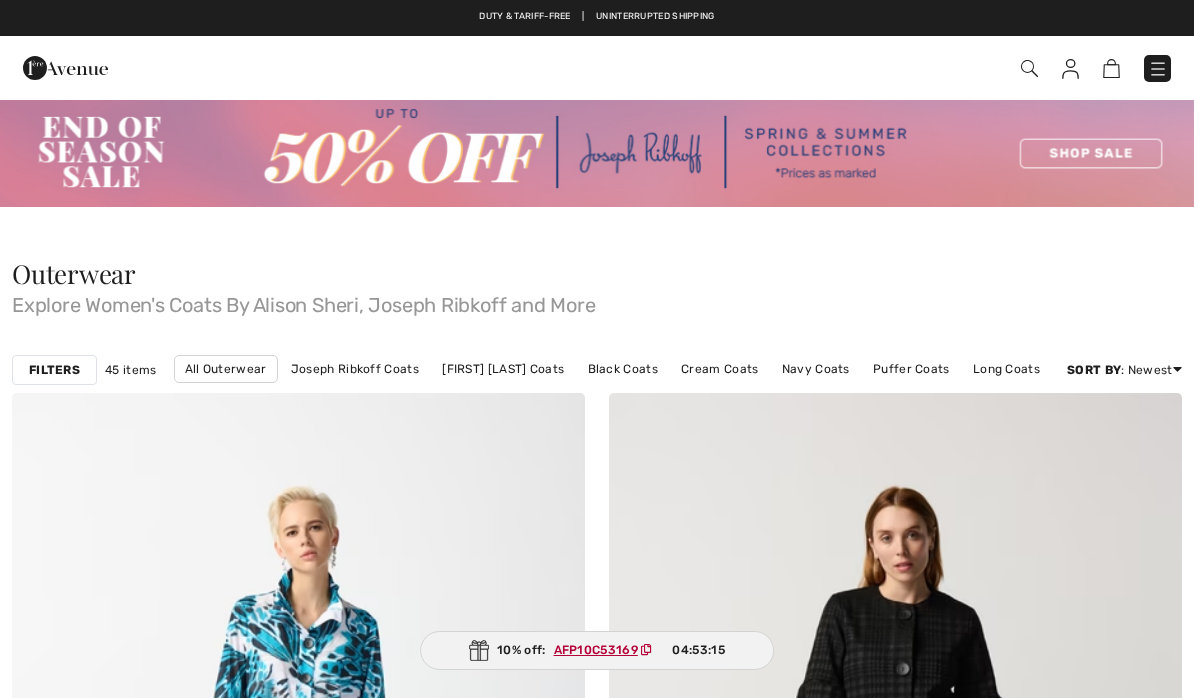 scroll, scrollTop: 0, scrollLeft: 0, axis: both 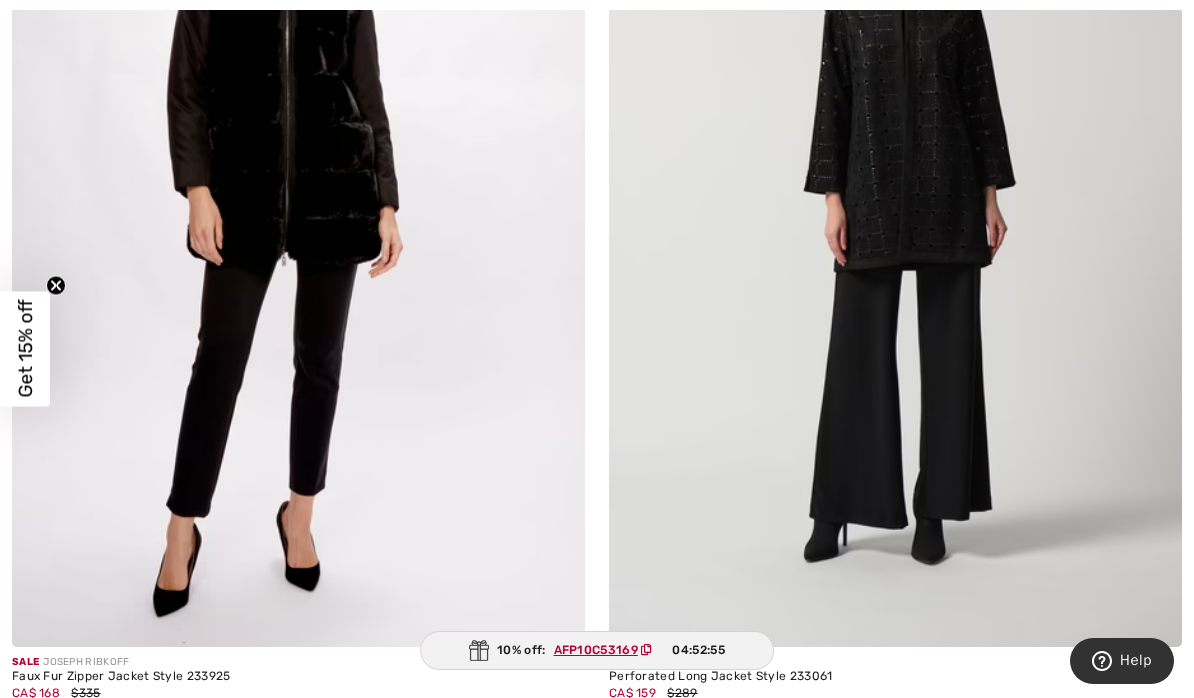 click on "Faux Fur Zipper Jacket Style 233925" at bounding box center [298, 677] 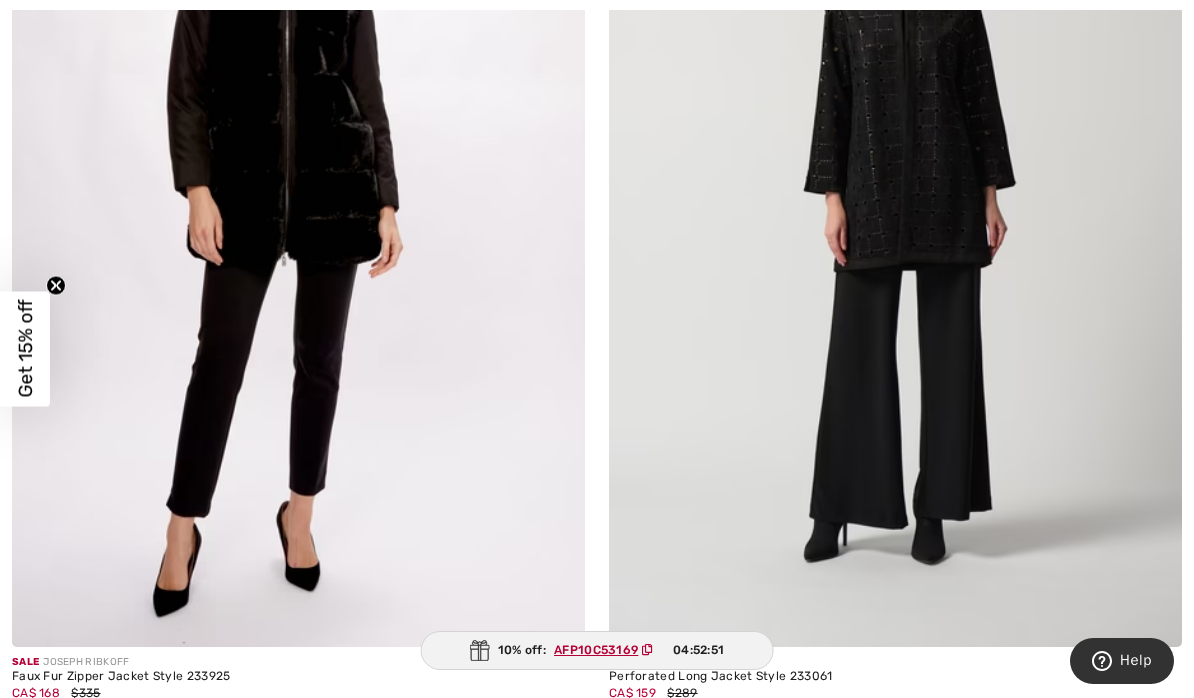 click at bounding box center [298, 218] 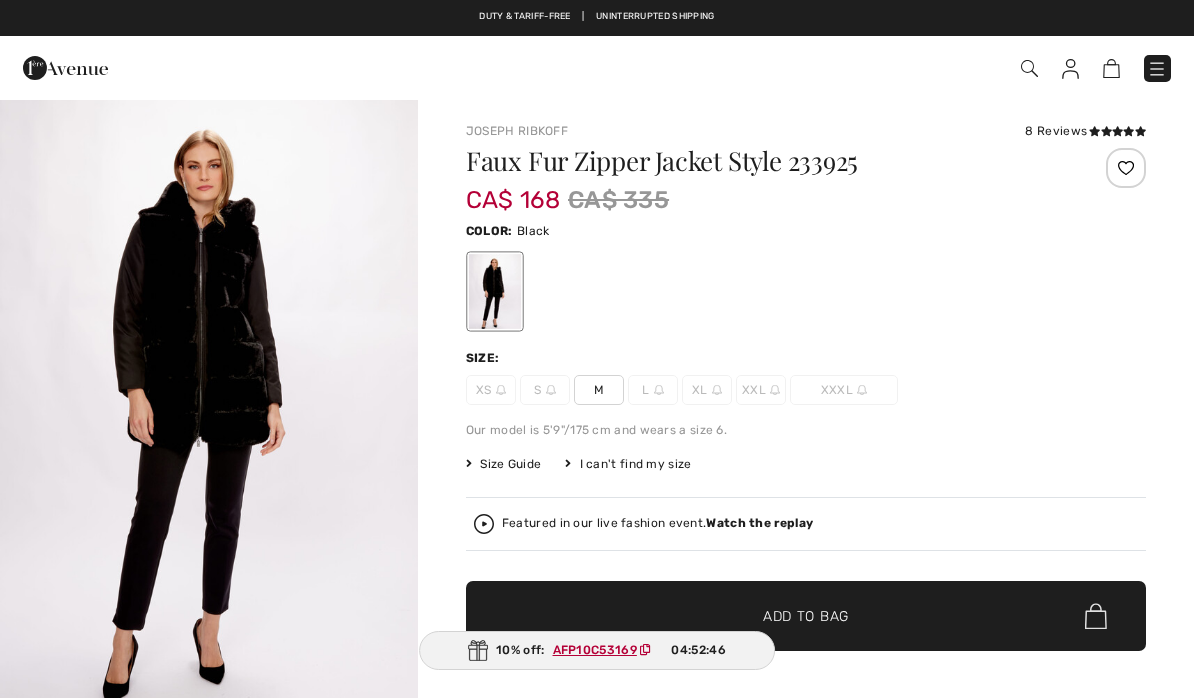 scroll, scrollTop: 0, scrollLeft: 0, axis: both 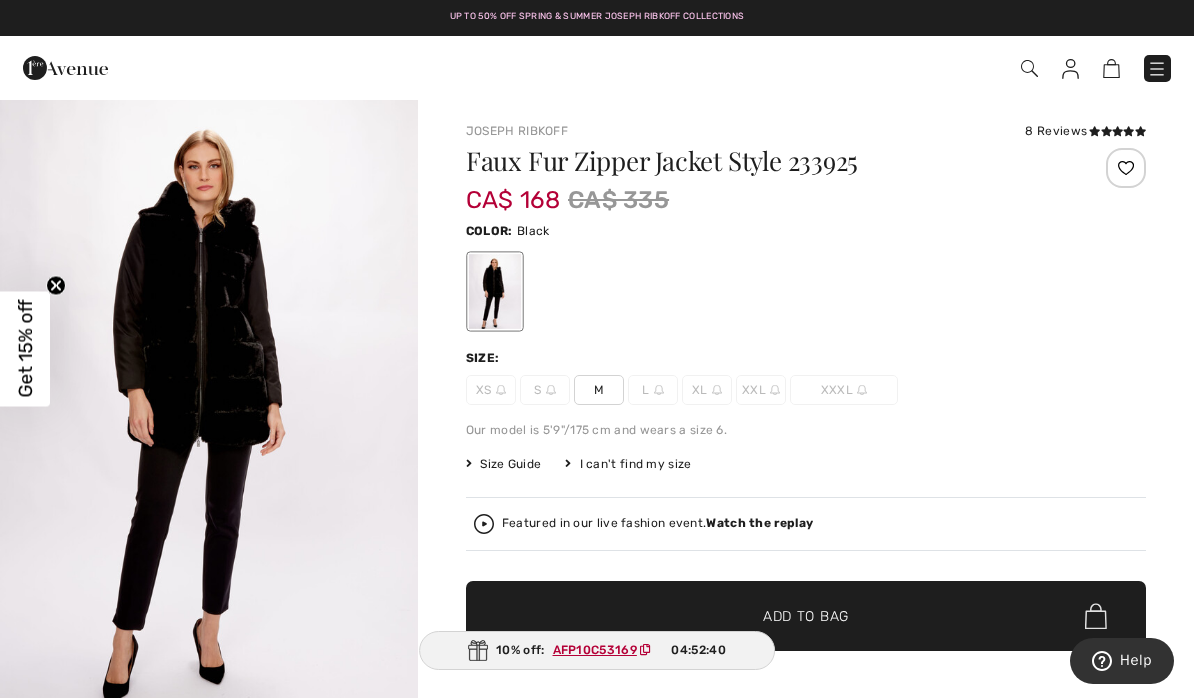 click at bounding box center (1029, 68) 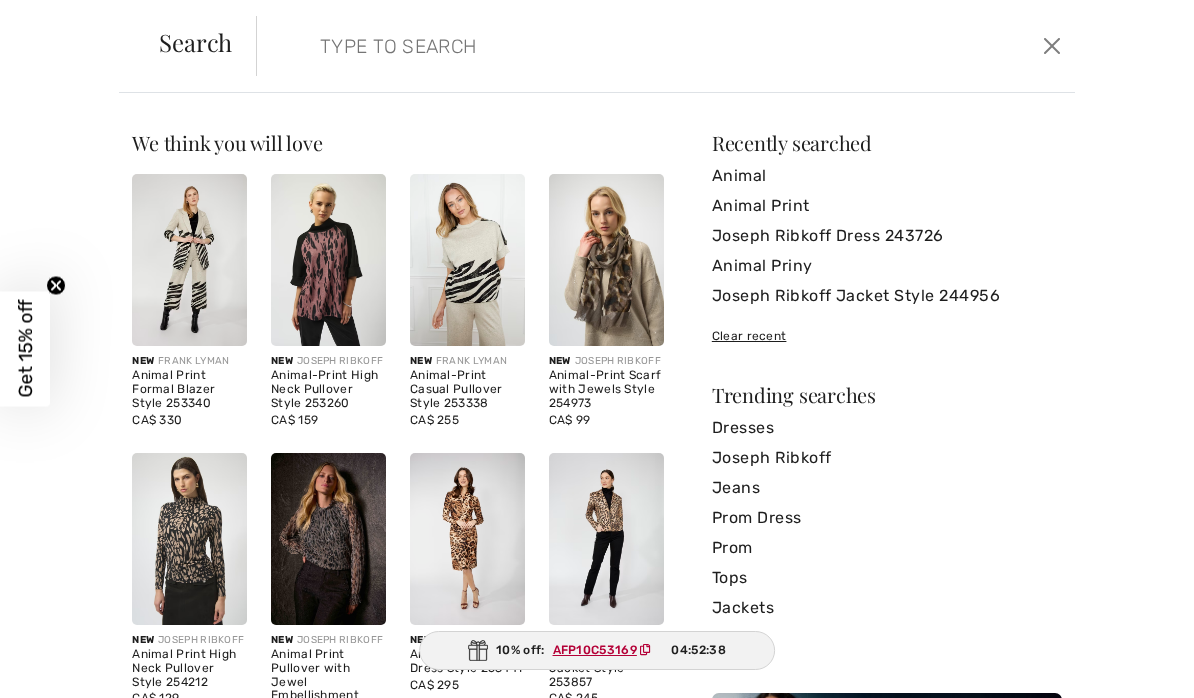 click at bounding box center [579, 46] 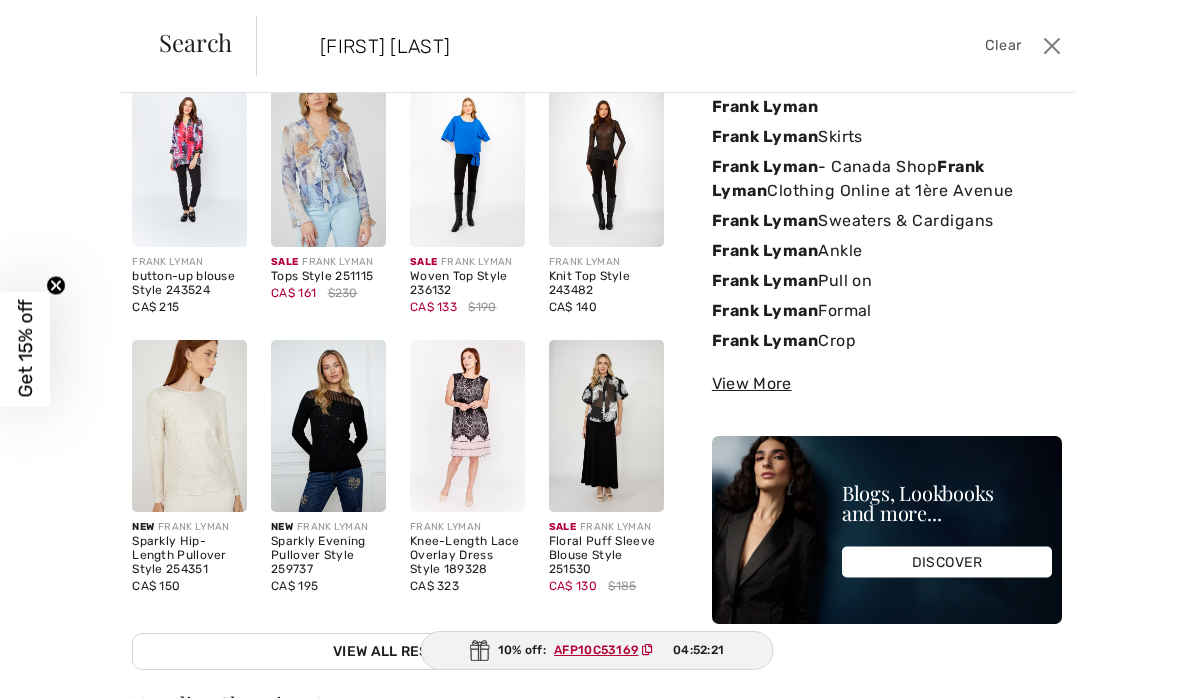 scroll, scrollTop: 79, scrollLeft: 0, axis: vertical 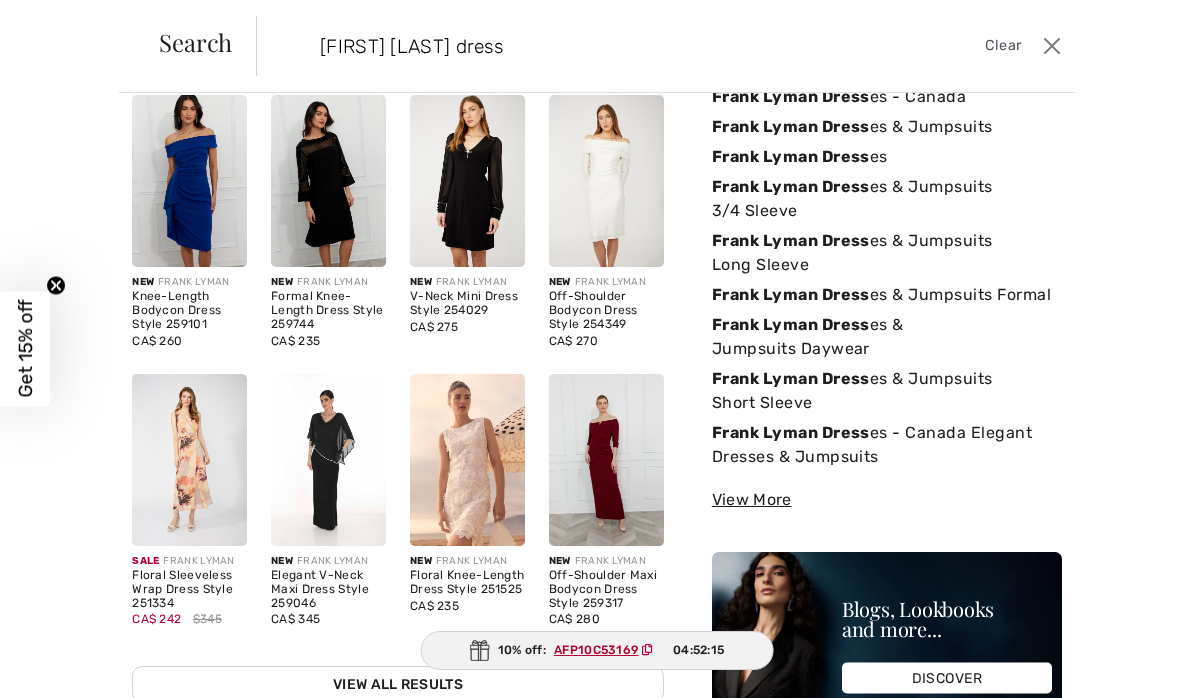 type on "[FIRST] [LAST] dress" 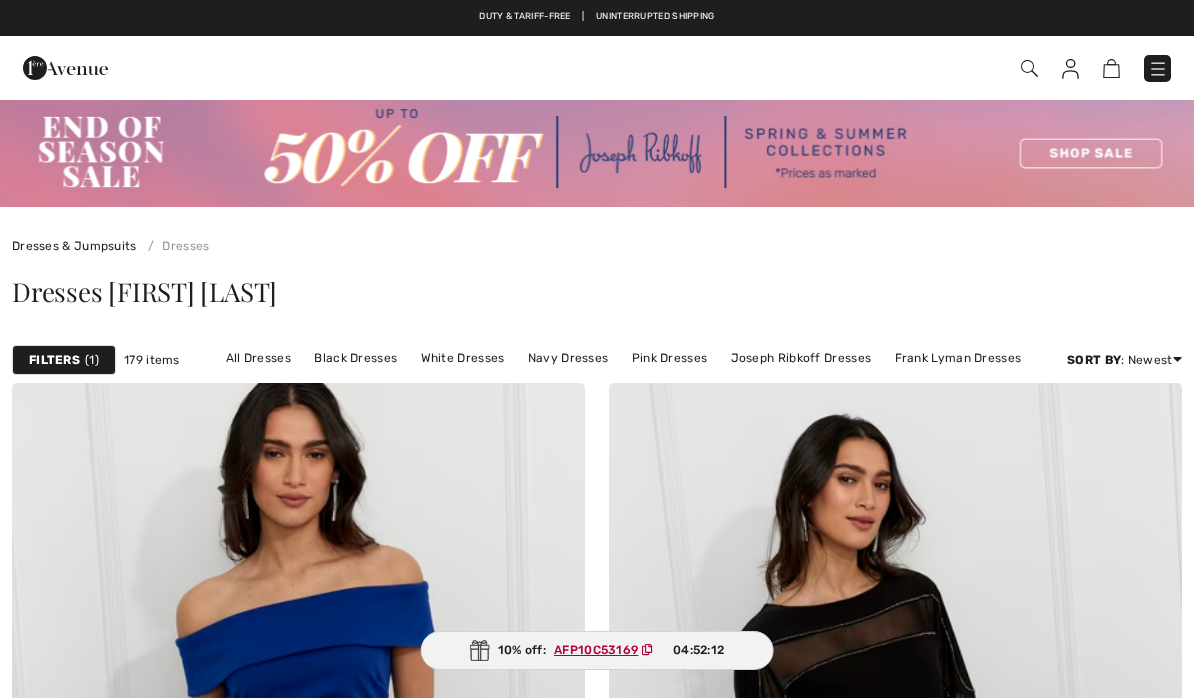 scroll, scrollTop: 0, scrollLeft: 0, axis: both 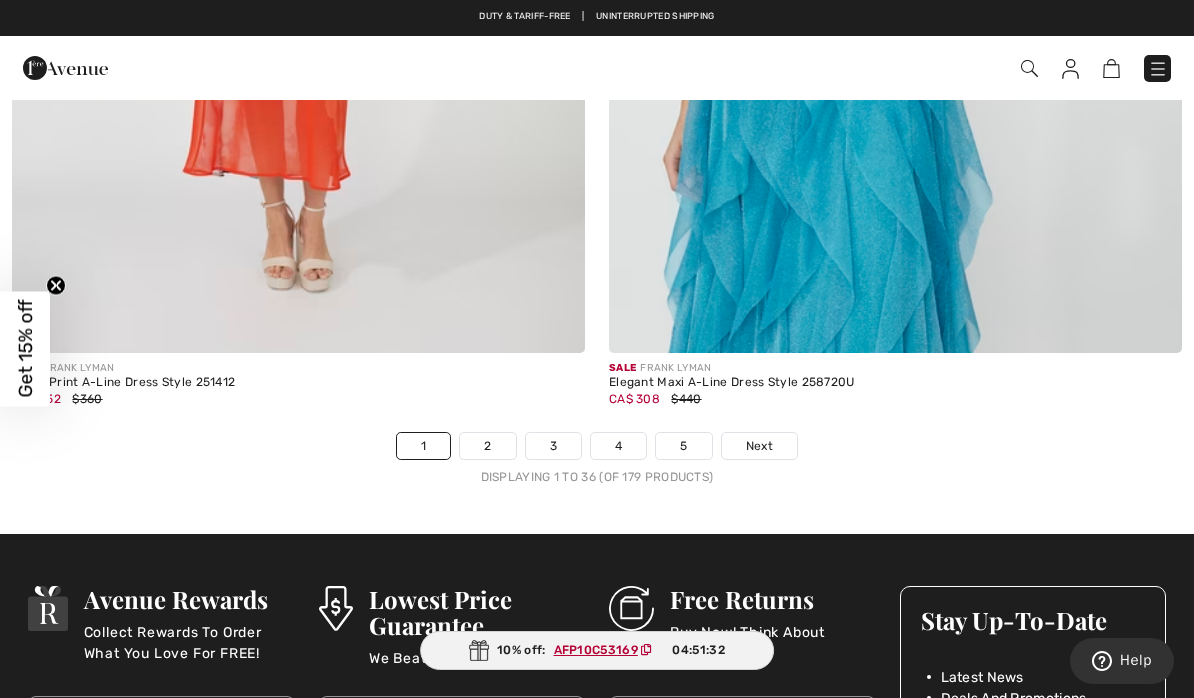 click on "Next" at bounding box center (759, 446) 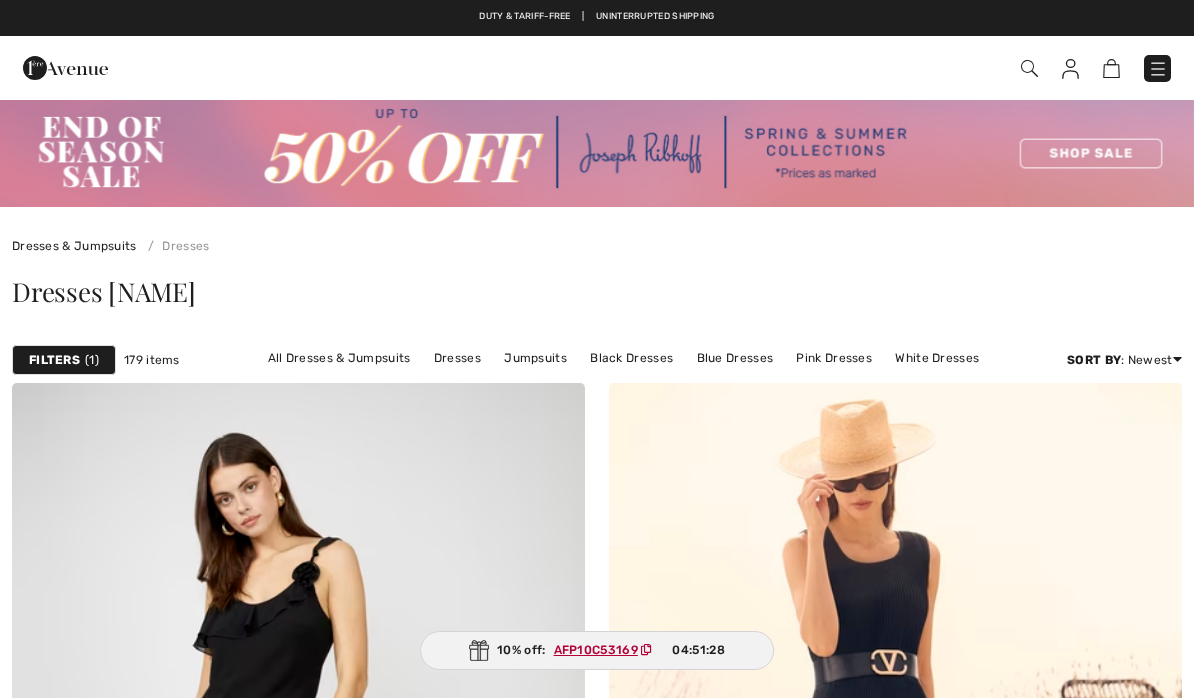 scroll, scrollTop: 72, scrollLeft: 0, axis: vertical 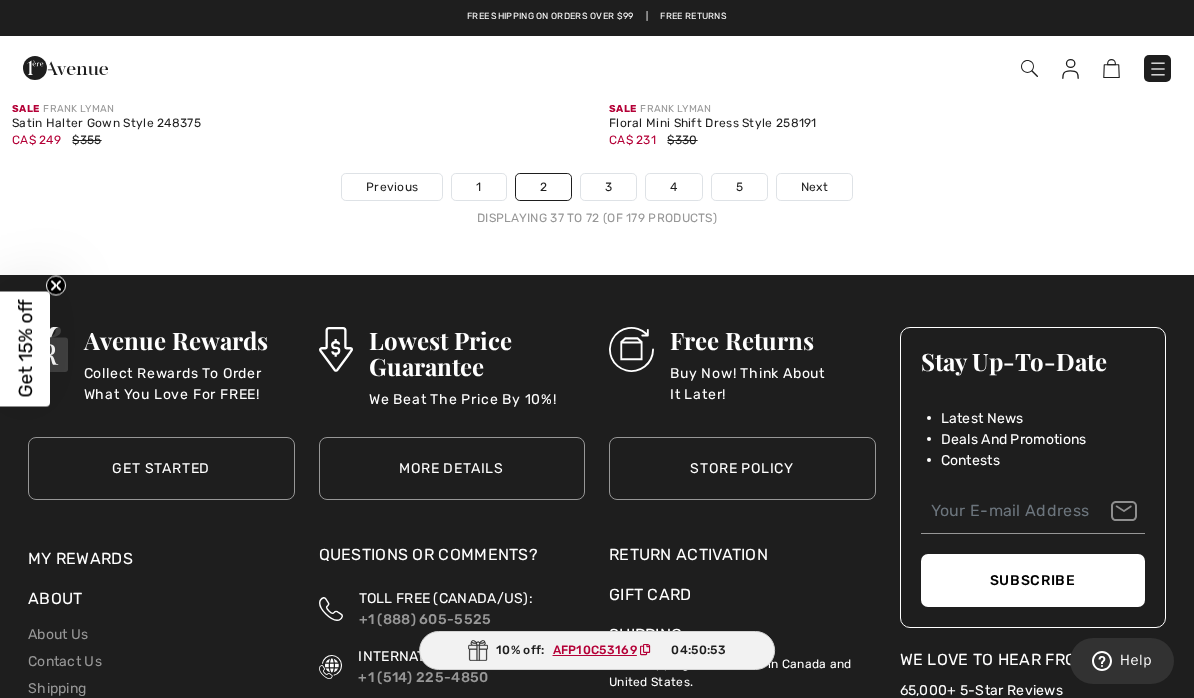 click on "Next" at bounding box center (814, 187) 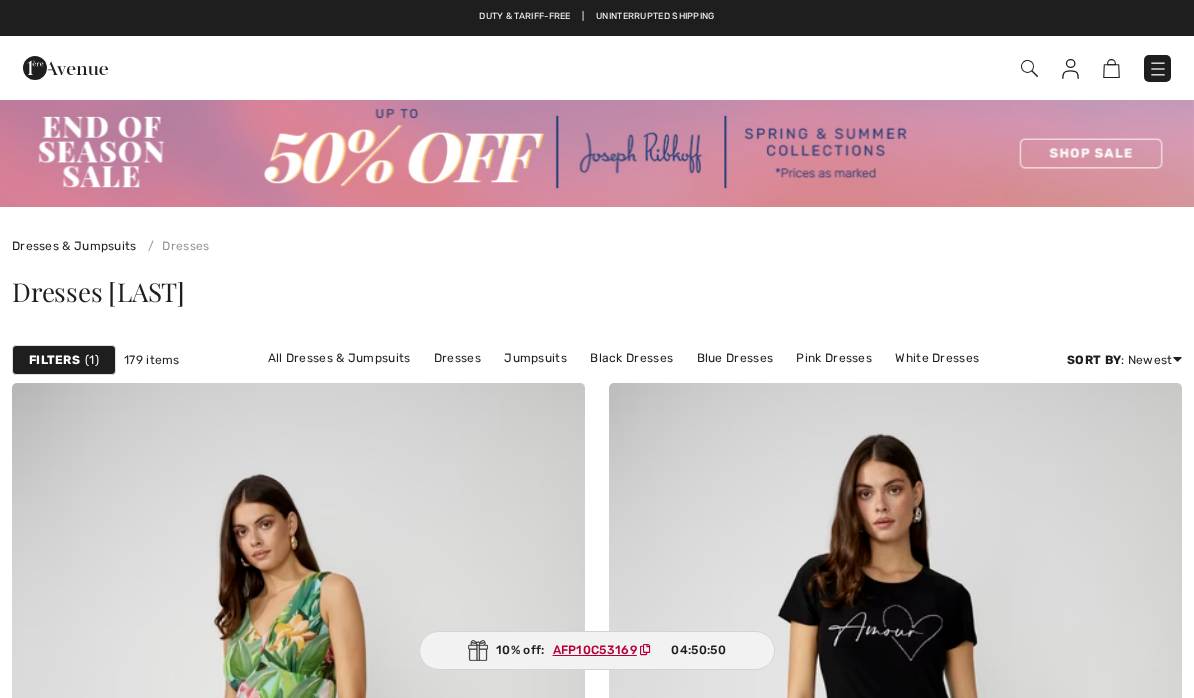 scroll, scrollTop: 0, scrollLeft: 0, axis: both 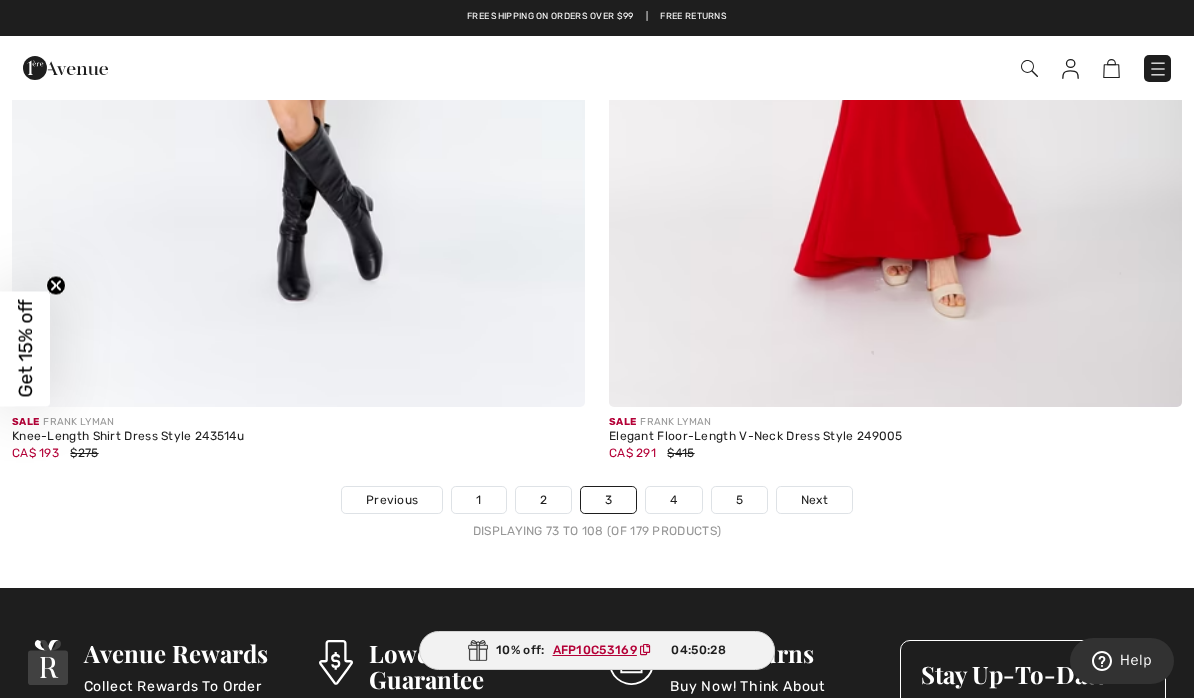 click on "Next" at bounding box center (814, 500) 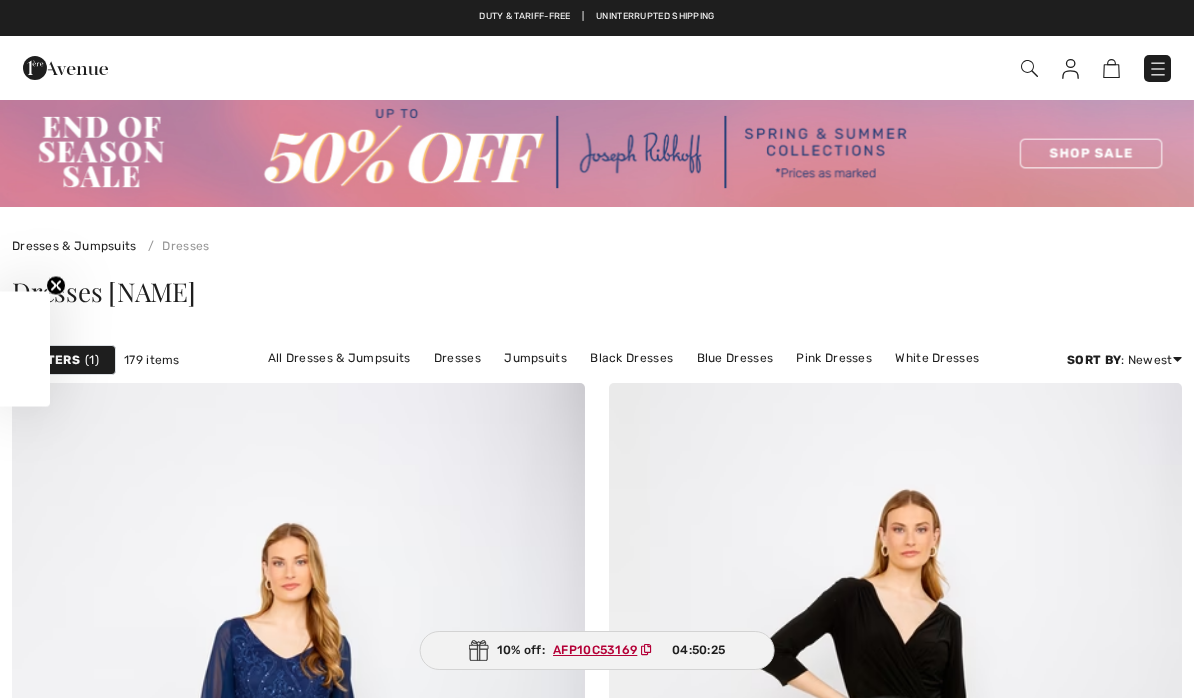 scroll, scrollTop: 417, scrollLeft: 0, axis: vertical 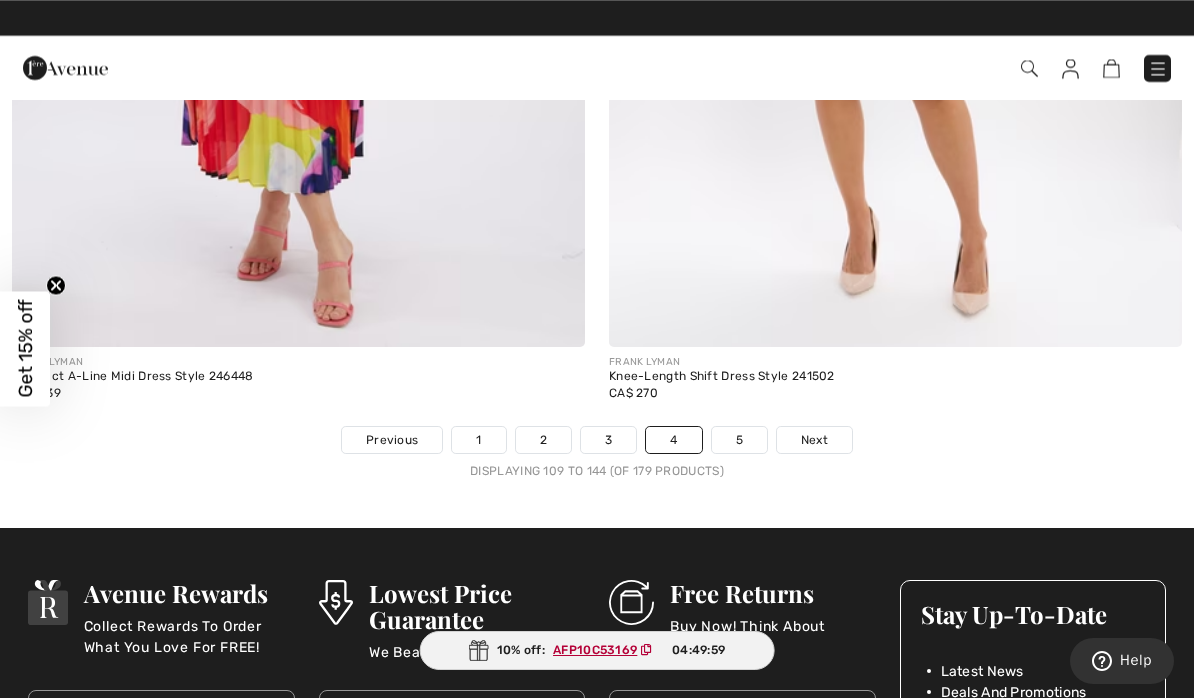click on "Next" at bounding box center [814, 440] 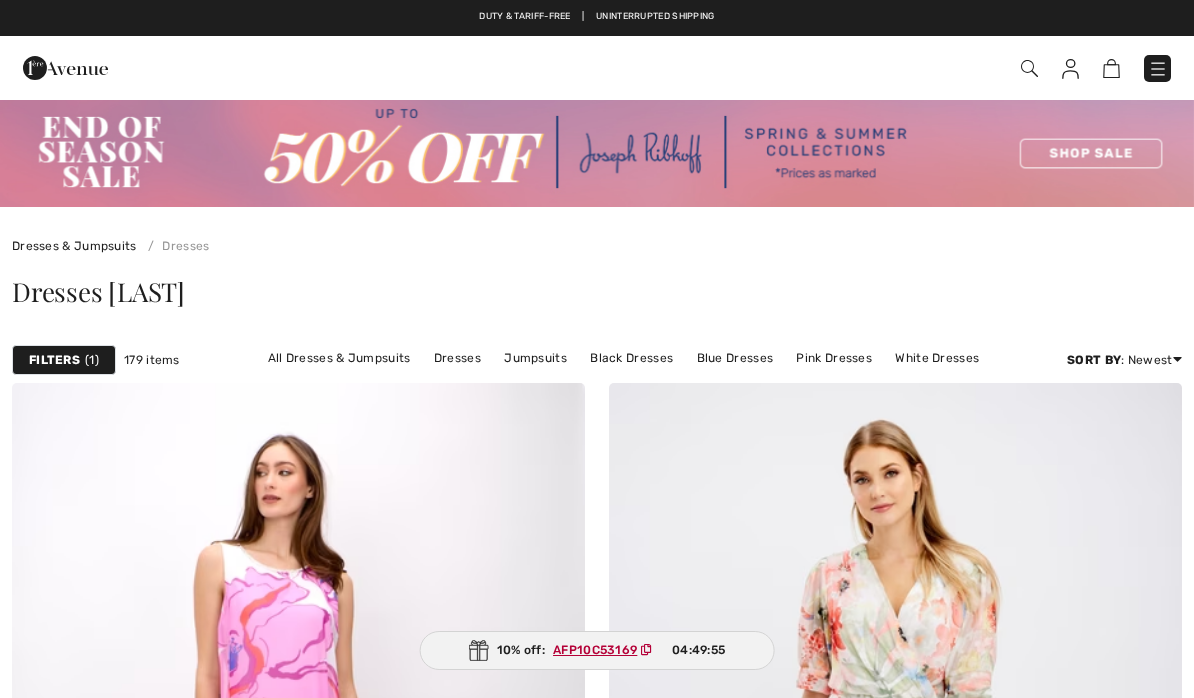 scroll, scrollTop: 40, scrollLeft: 0, axis: vertical 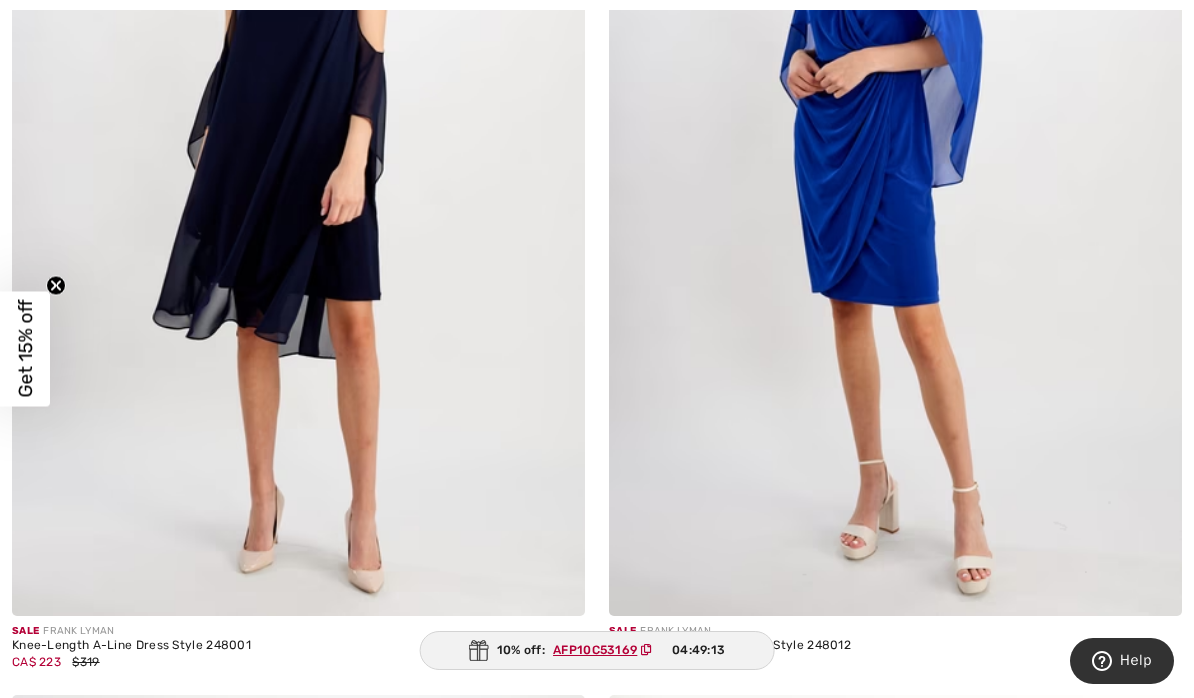 click on "Knee-Length A-Line Dress Style 248001" at bounding box center [298, 646] 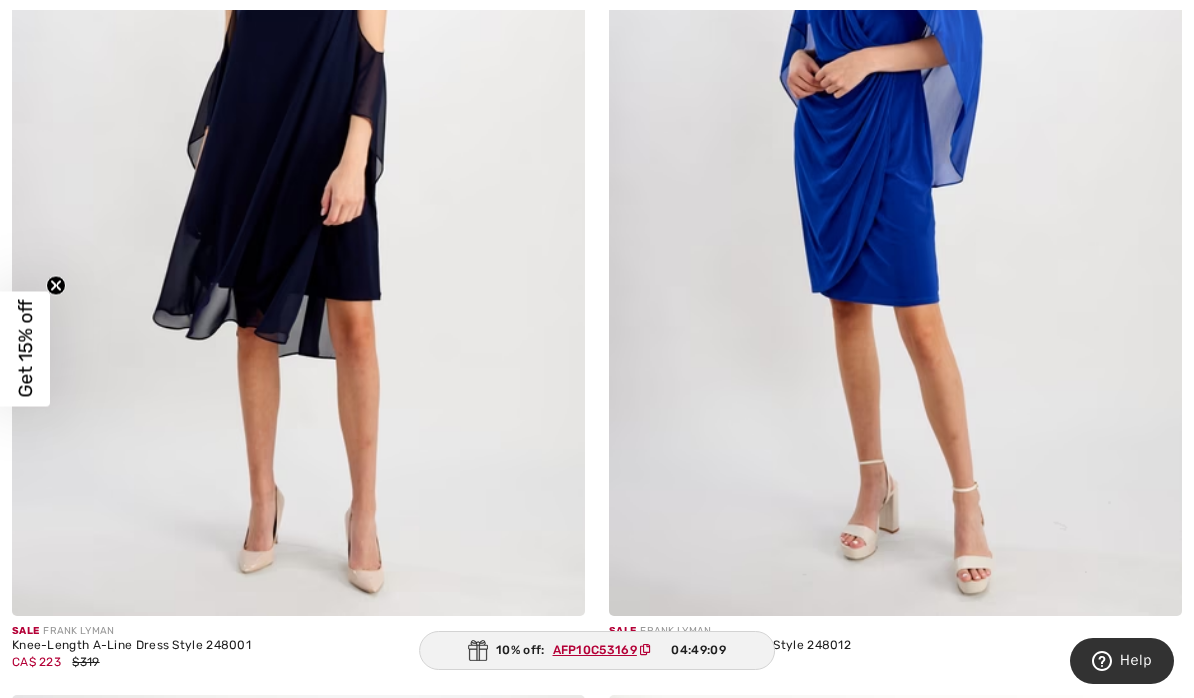 click on "Knee-Length A-Line Dress Style 248001" at bounding box center [298, 646] 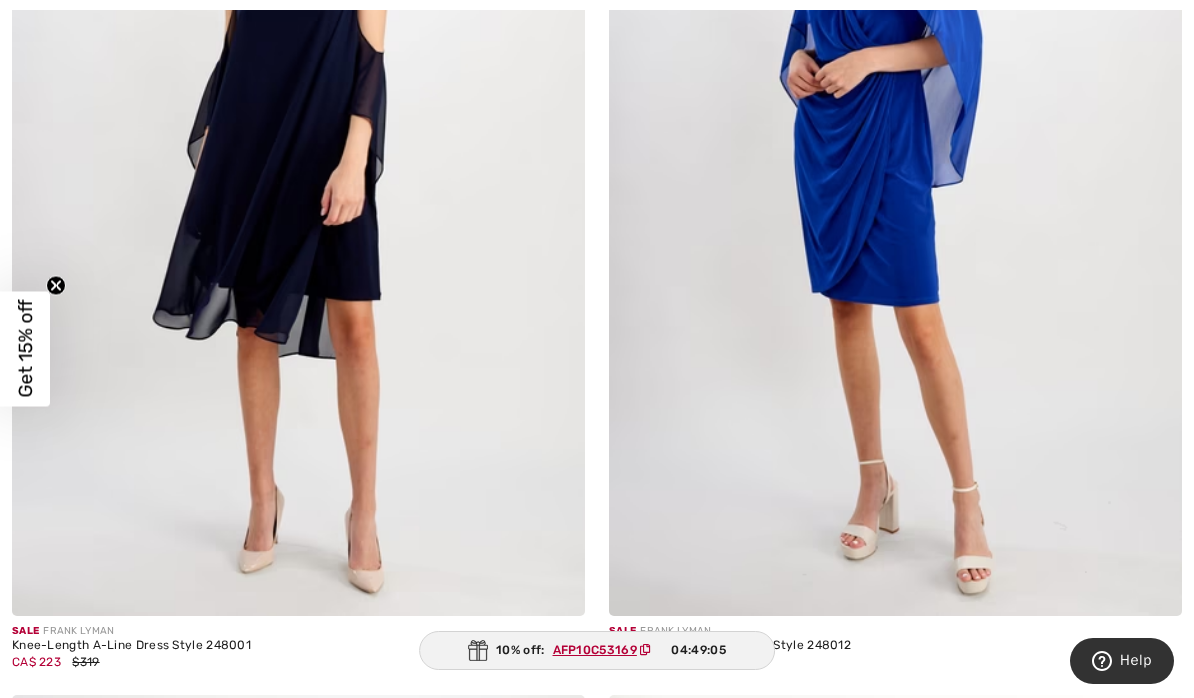 click on "Knee-Length A-Line Dress Style 248001" at bounding box center [298, 646] 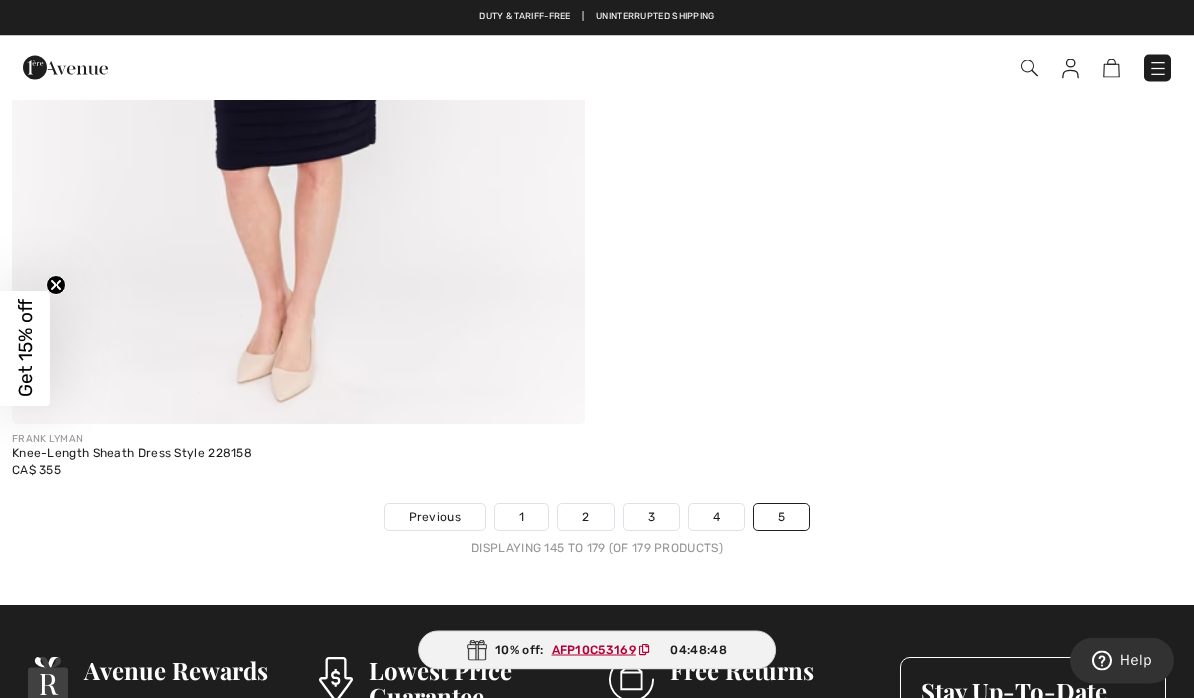 scroll, scrollTop: 17315, scrollLeft: 0, axis: vertical 